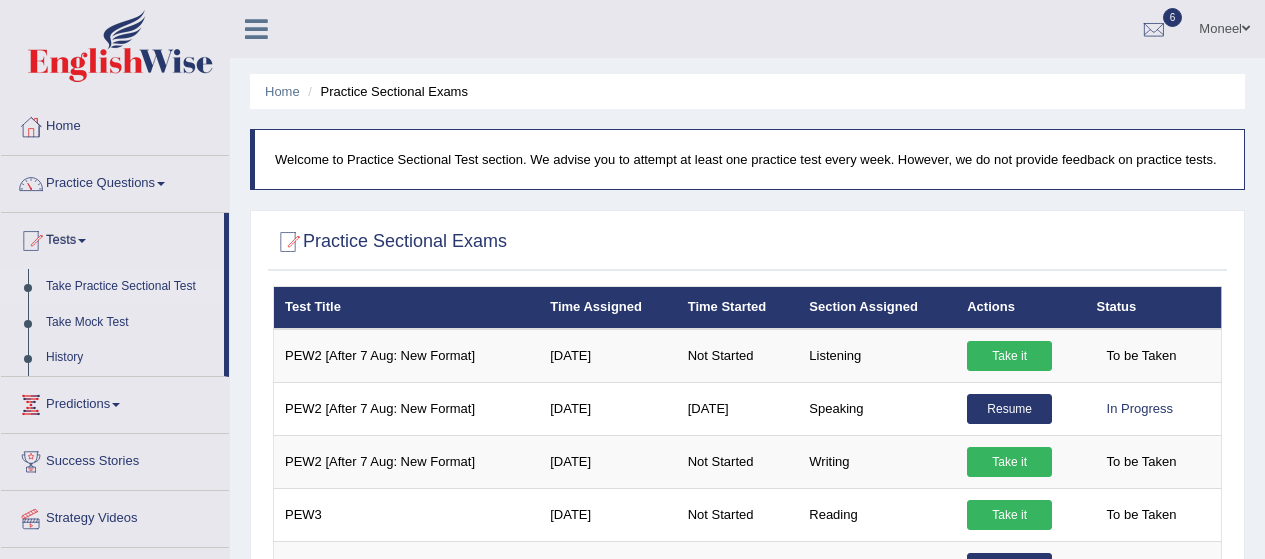 scroll, scrollTop: 1766, scrollLeft: 0, axis: vertical 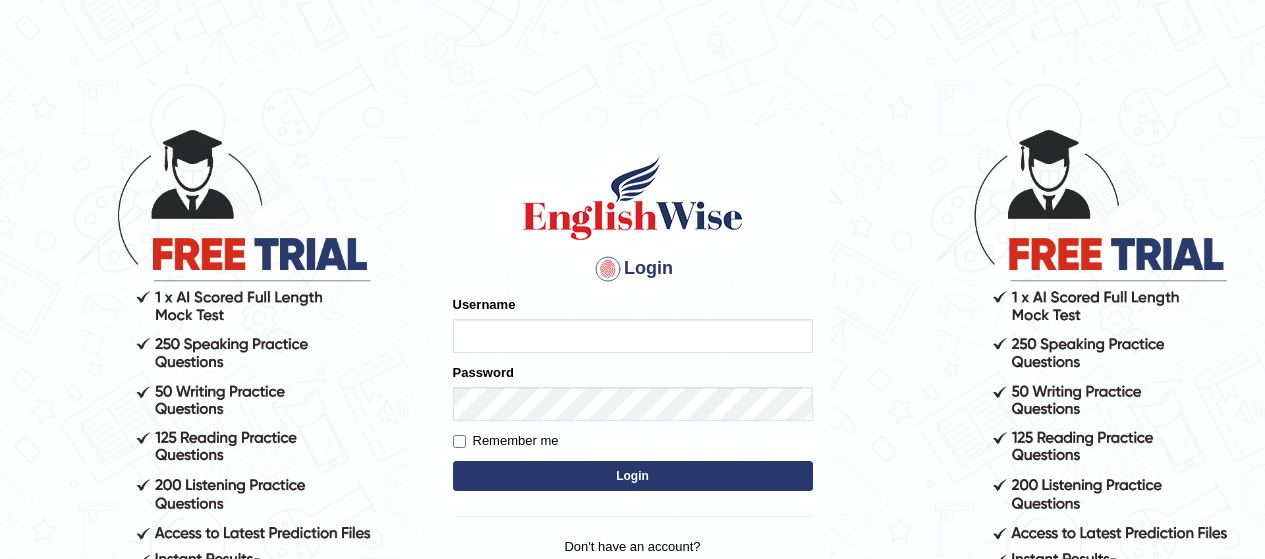 type on "[FIRST]" 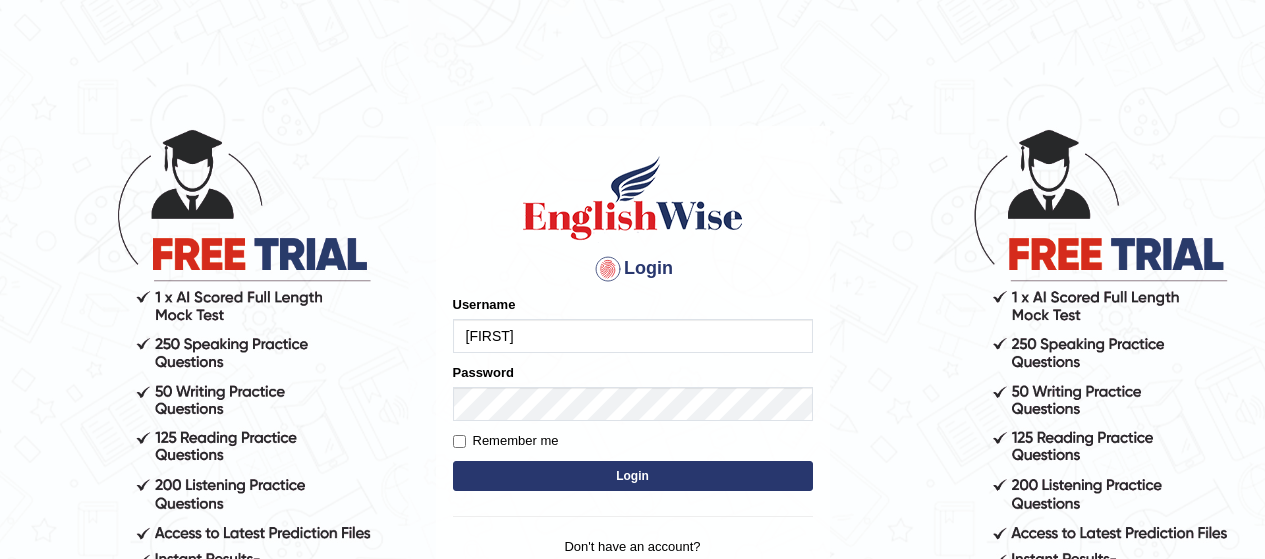 click on "Login" at bounding box center [633, 476] 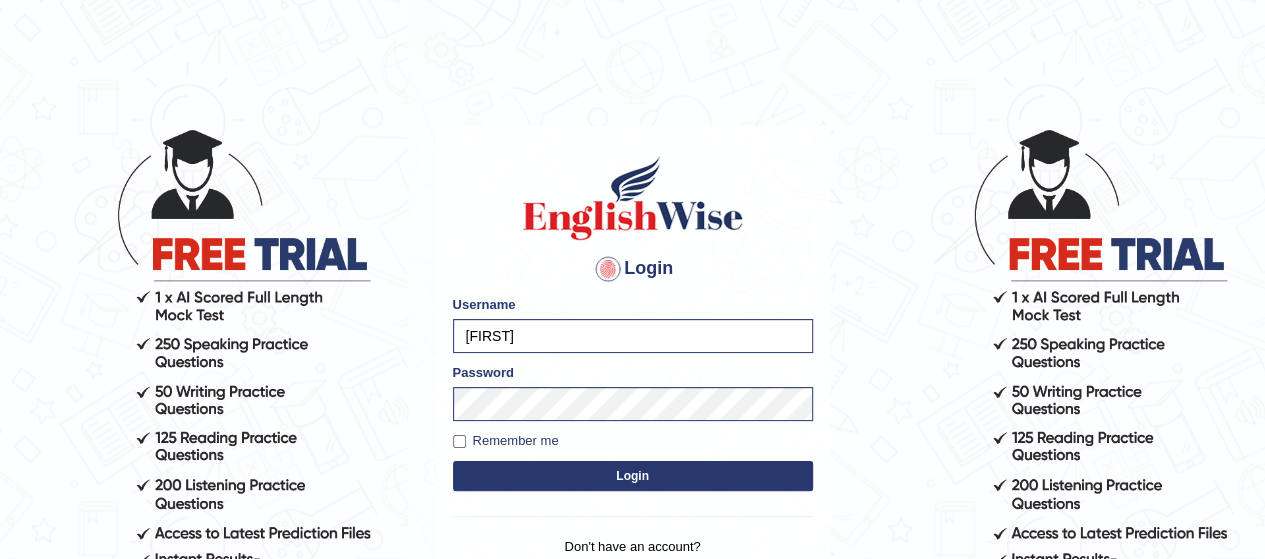 scroll, scrollTop: 0, scrollLeft: 0, axis: both 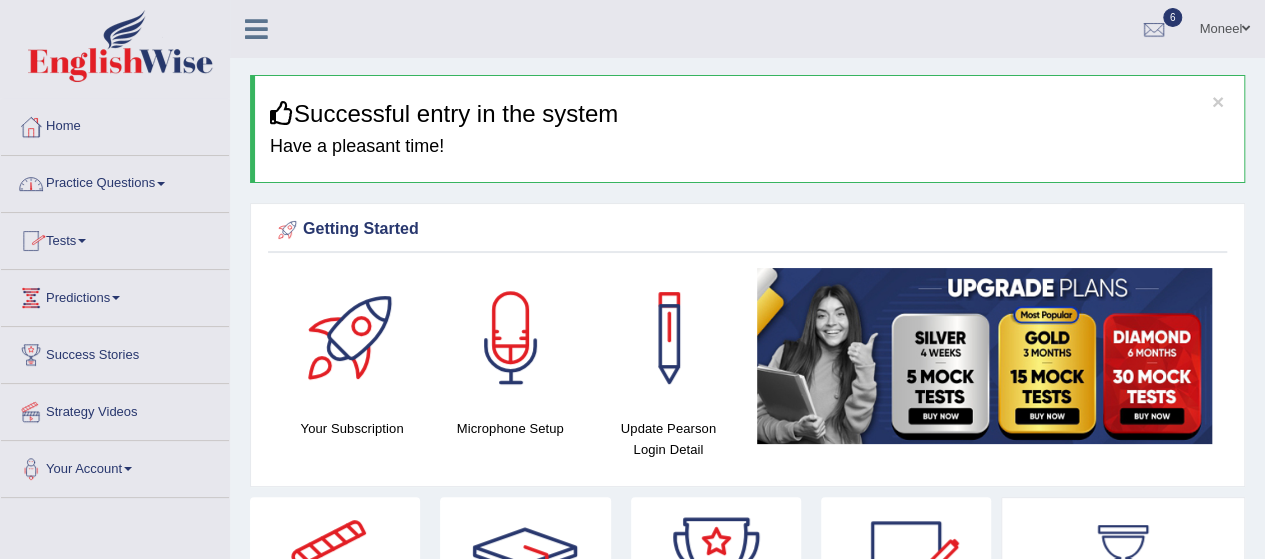 click on "Practice Questions" at bounding box center (115, 181) 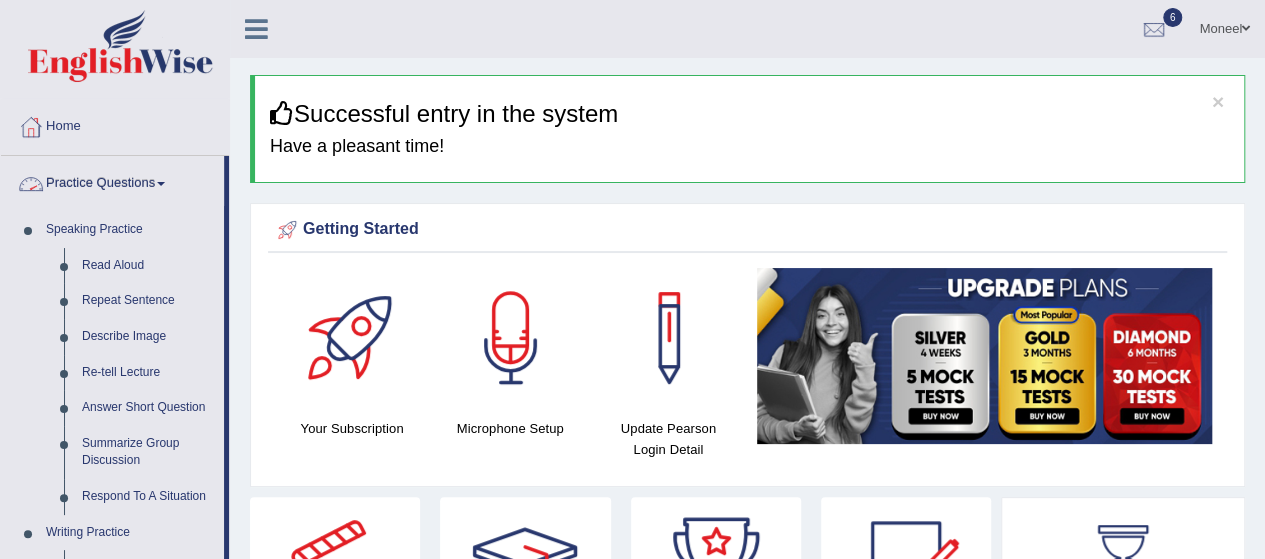 click on "Practice Questions" at bounding box center (112, 181) 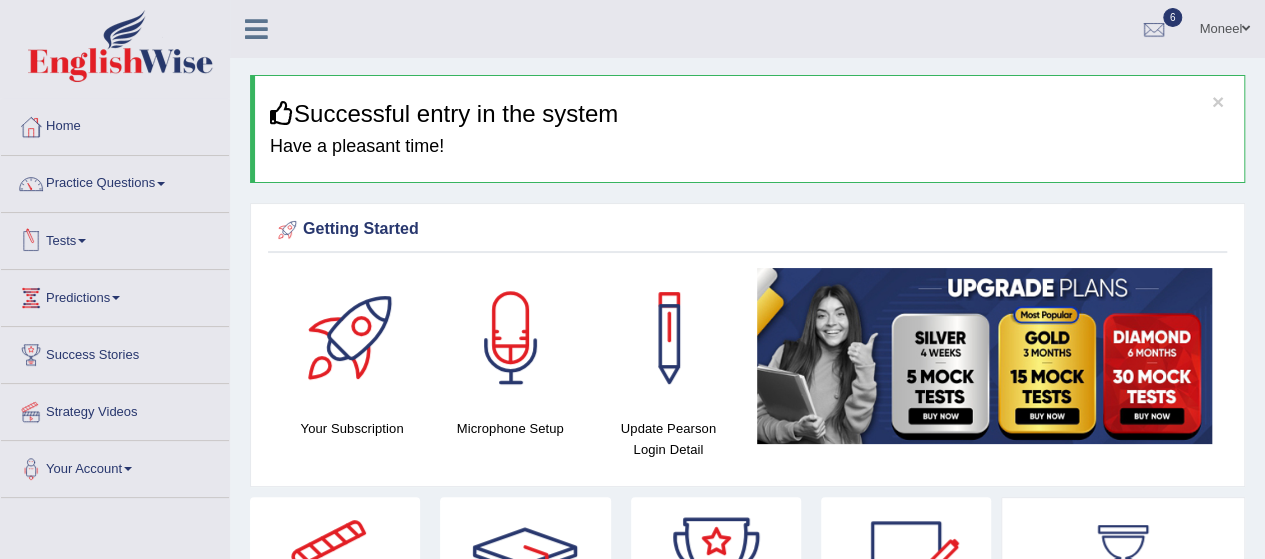 click on "Tests" at bounding box center (115, 238) 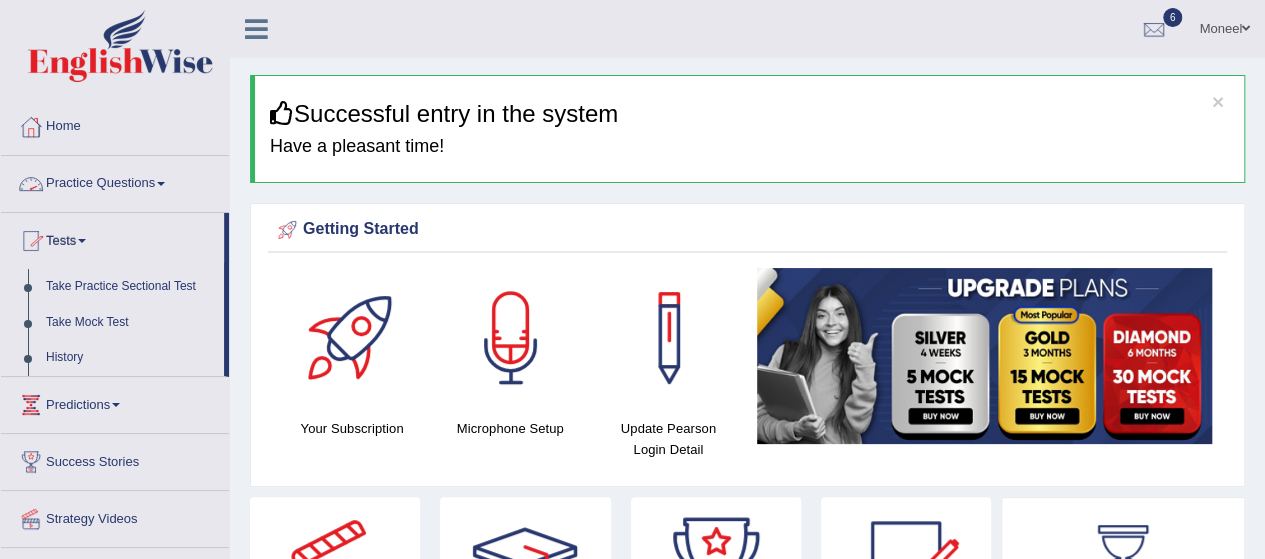 click on "Practice Questions" at bounding box center [115, 181] 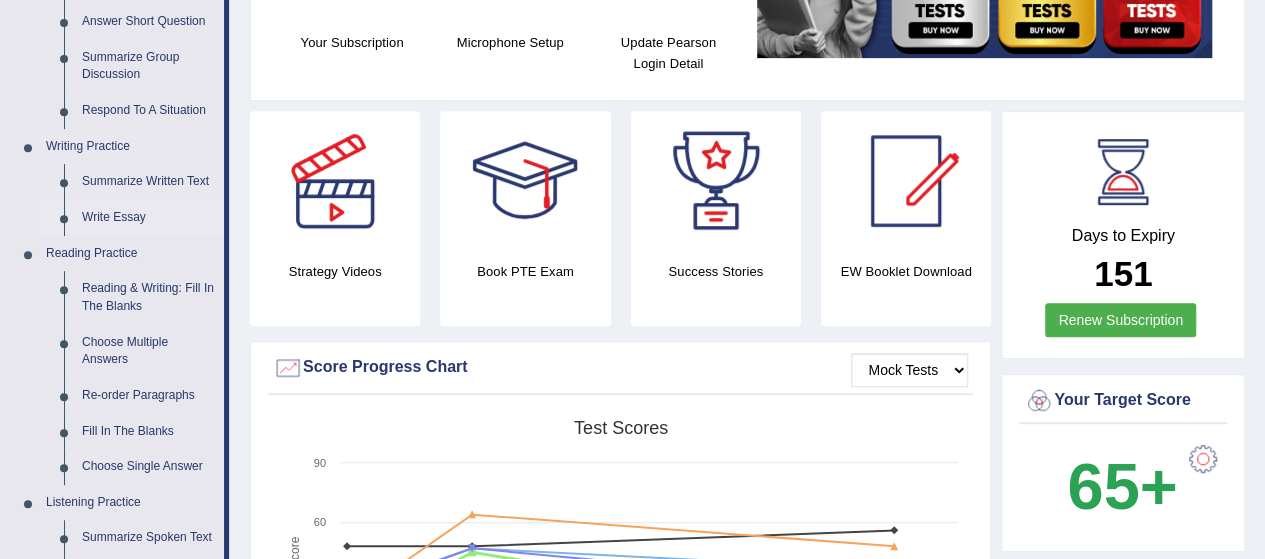 scroll, scrollTop: 387, scrollLeft: 0, axis: vertical 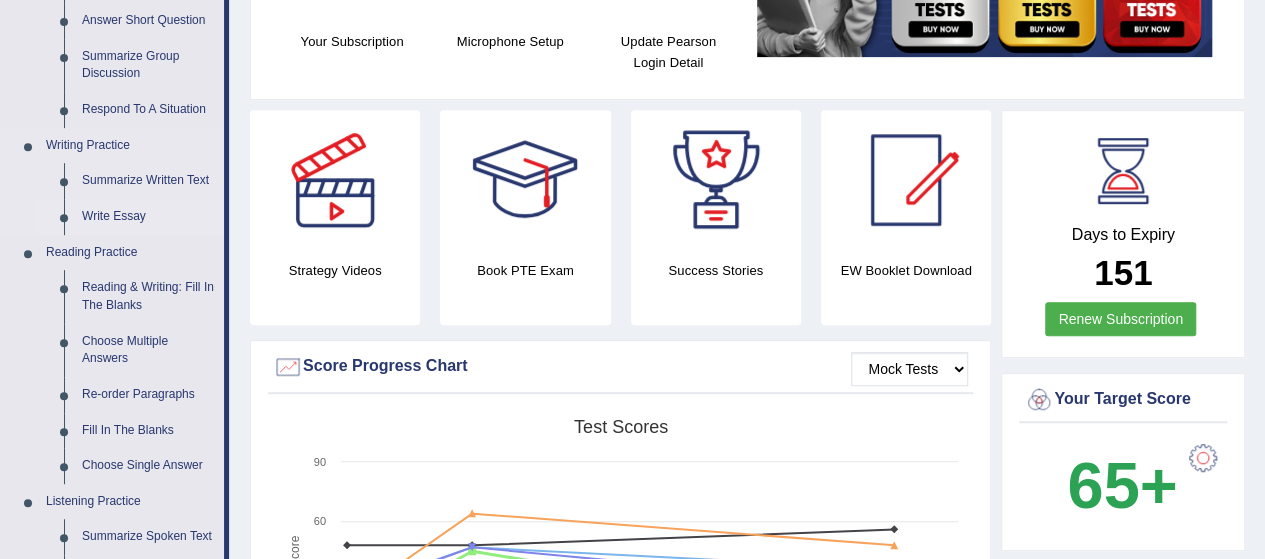click on "Write Essay" at bounding box center (148, 217) 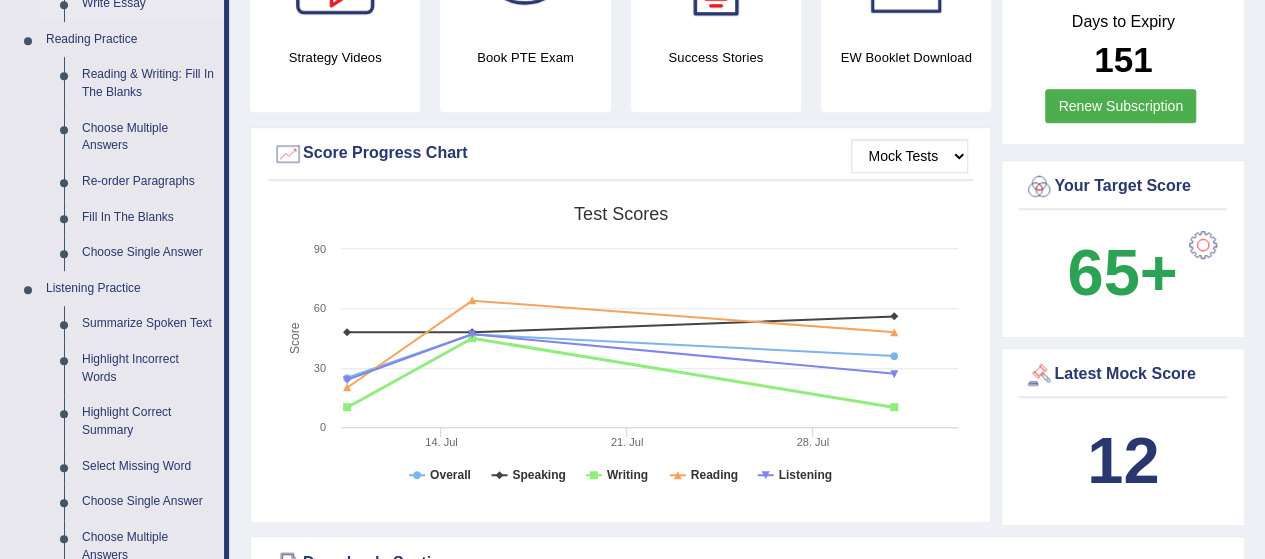 scroll, scrollTop: 1444, scrollLeft: 0, axis: vertical 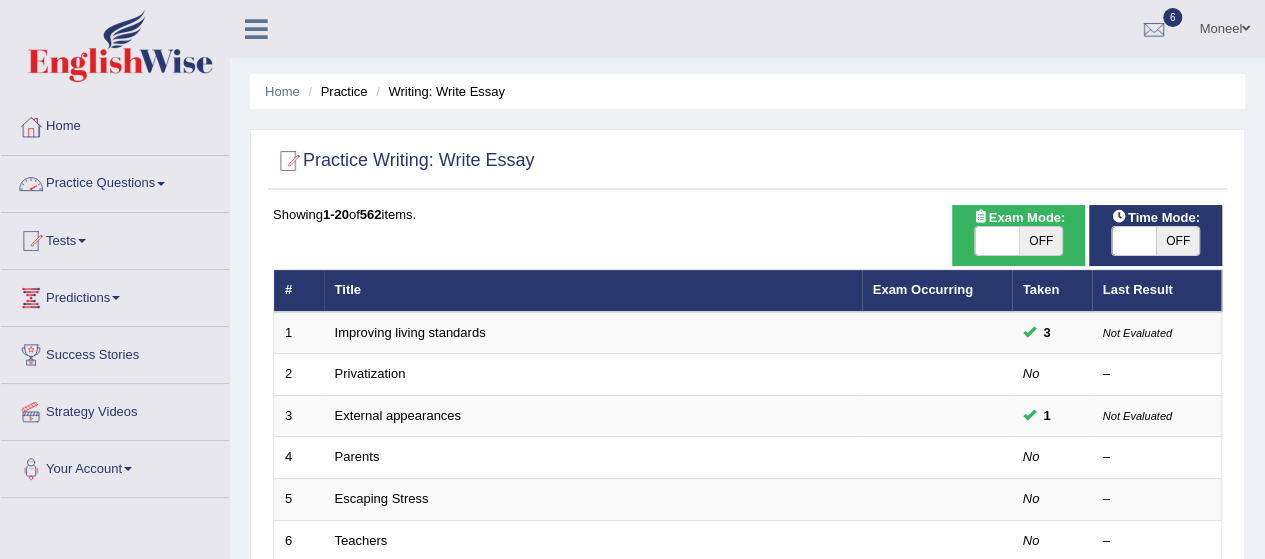 click on "Practice Questions" at bounding box center (115, 181) 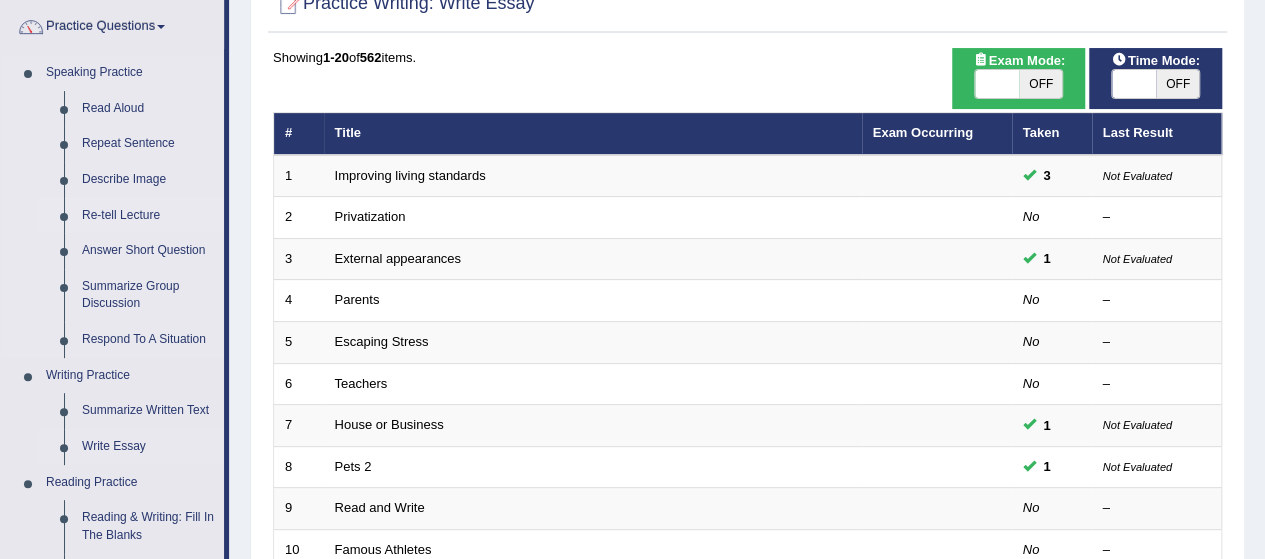 scroll, scrollTop: 158, scrollLeft: 0, axis: vertical 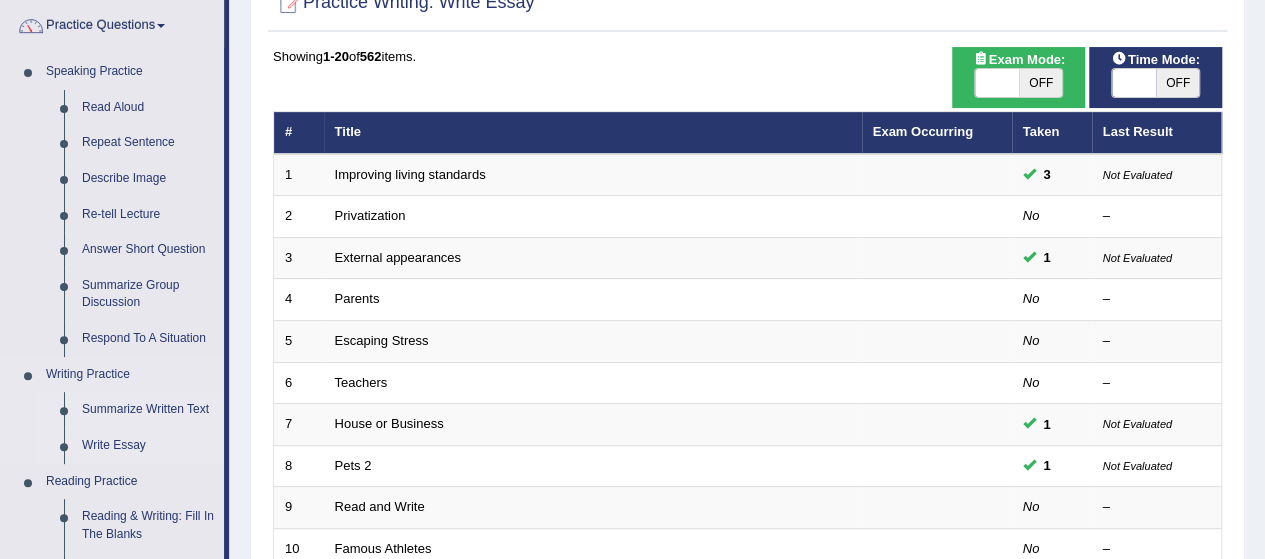 click on "Summarize Written Text" at bounding box center (148, 410) 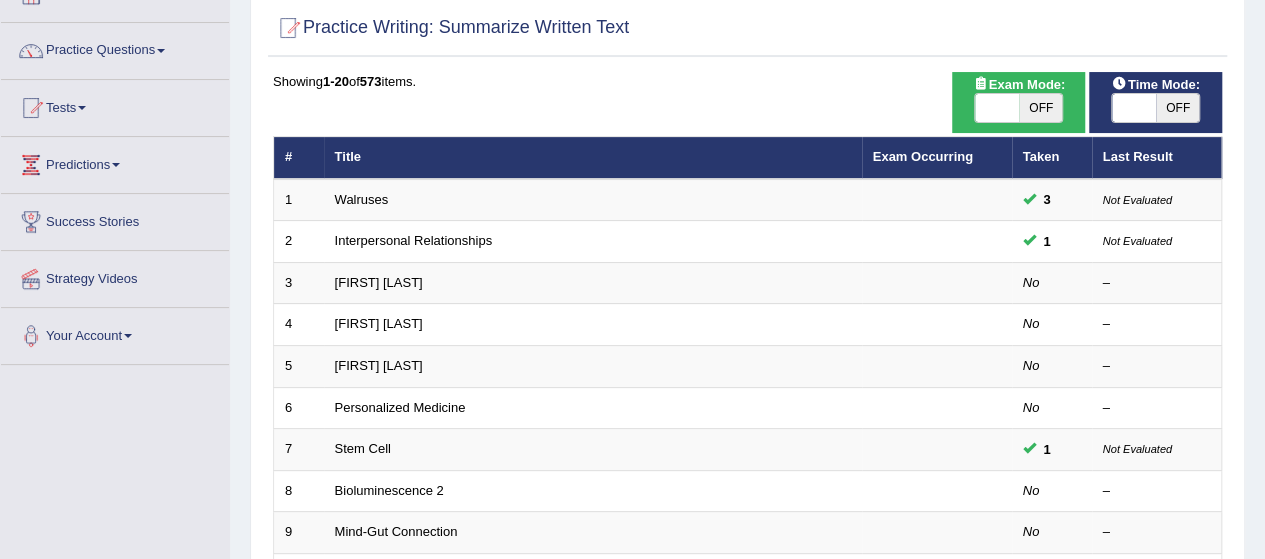 scroll, scrollTop: 0, scrollLeft: 0, axis: both 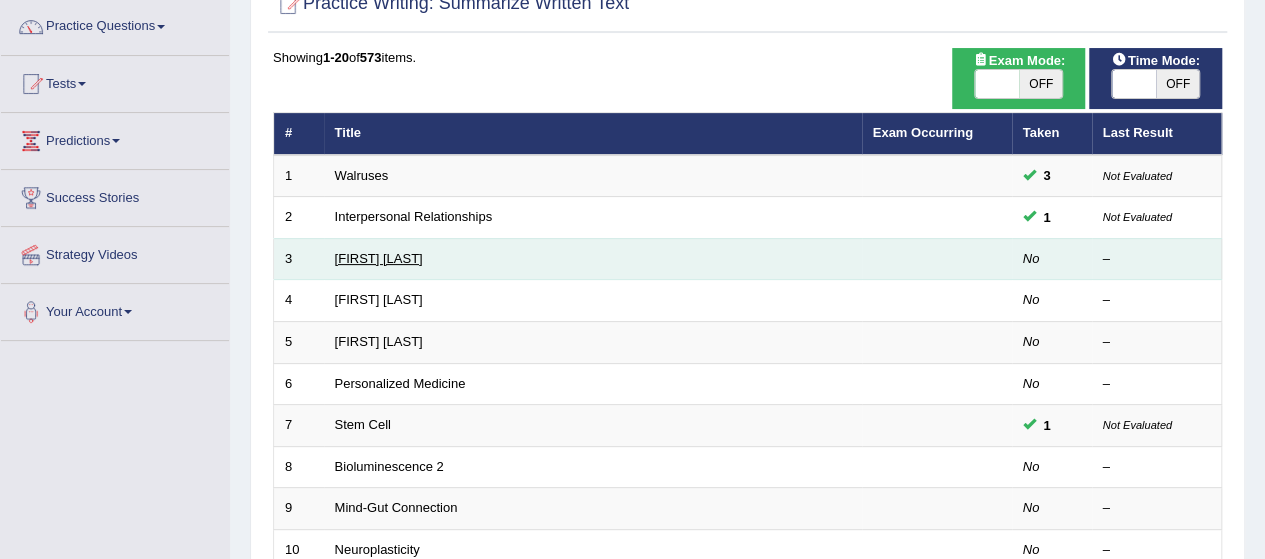 click on "[FIRST] [LAST]" at bounding box center [379, 258] 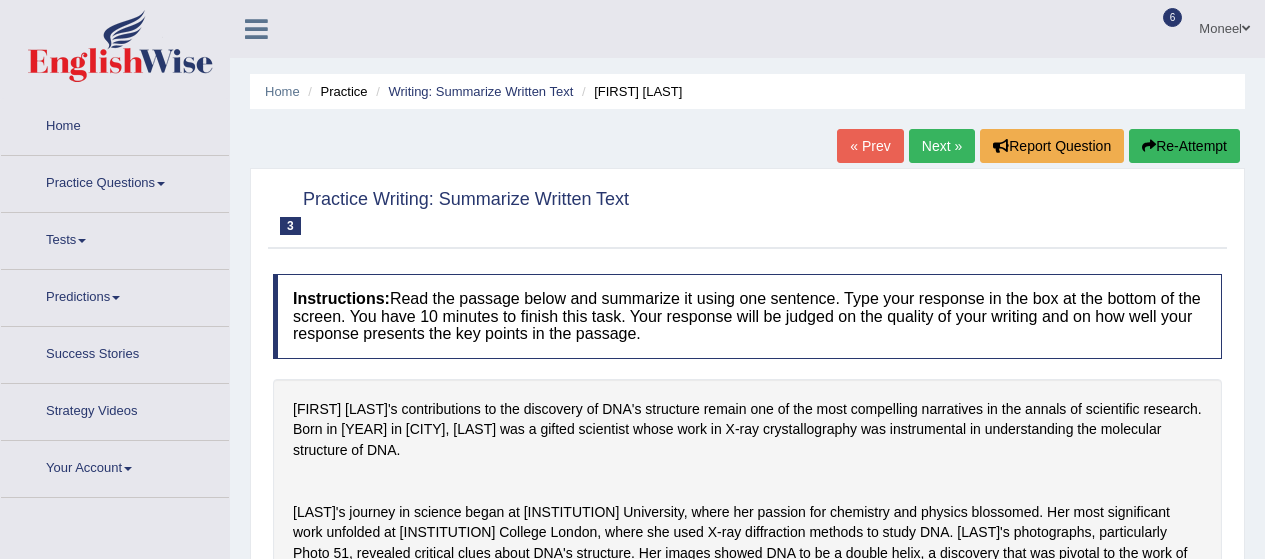 scroll, scrollTop: 0, scrollLeft: 0, axis: both 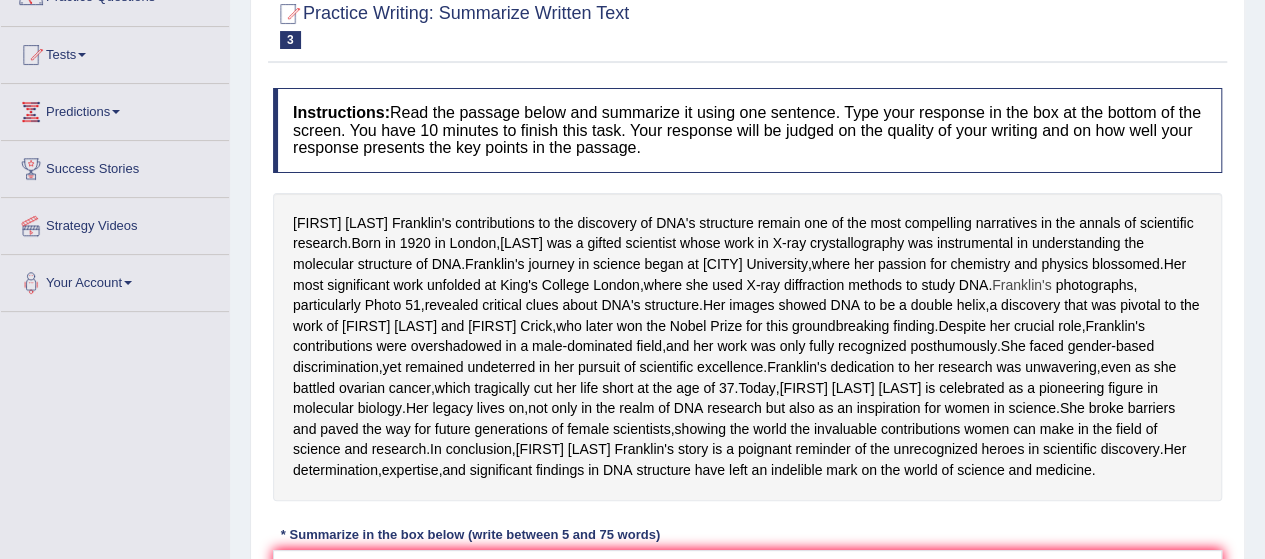 click on "Franklin's" at bounding box center (1021, 285) 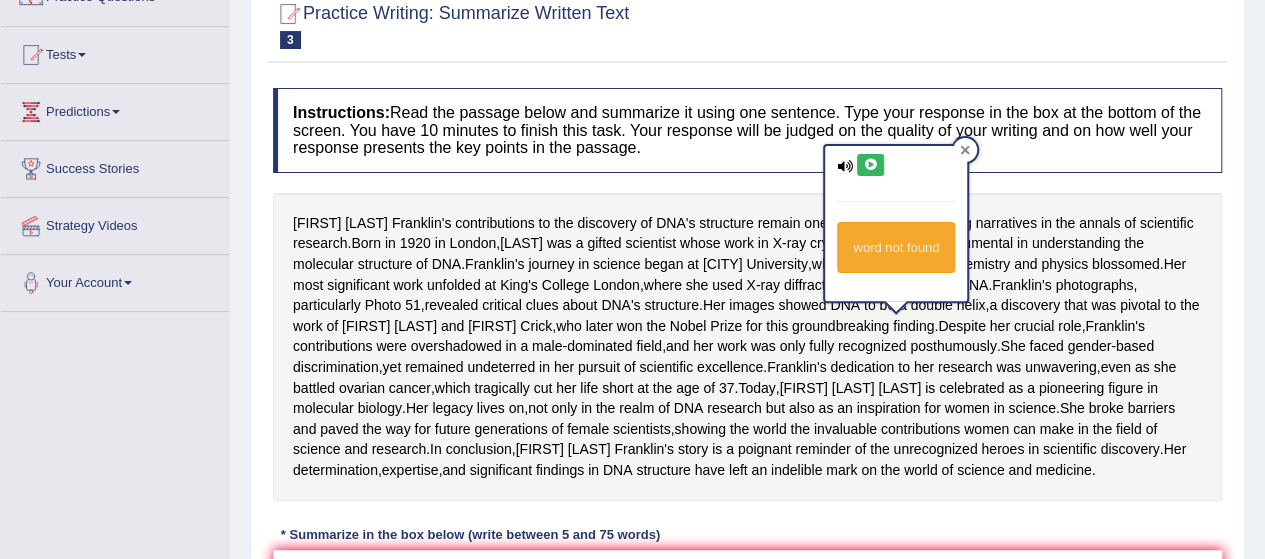 click 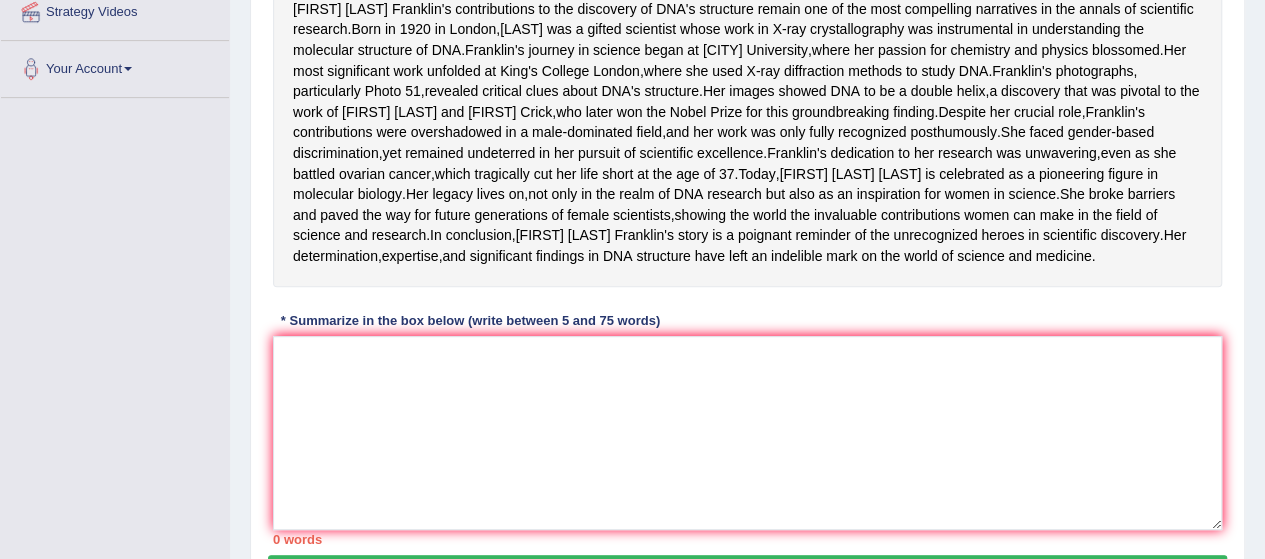 scroll, scrollTop: 402, scrollLeft: 0, axis: vertical 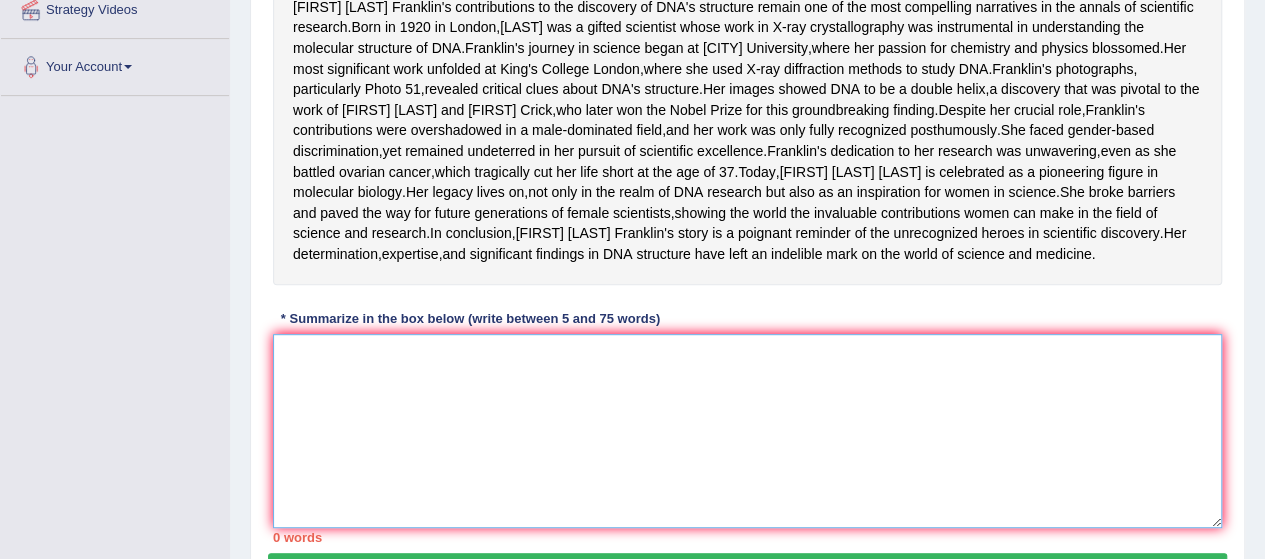 click at bounding box center (747, 431) 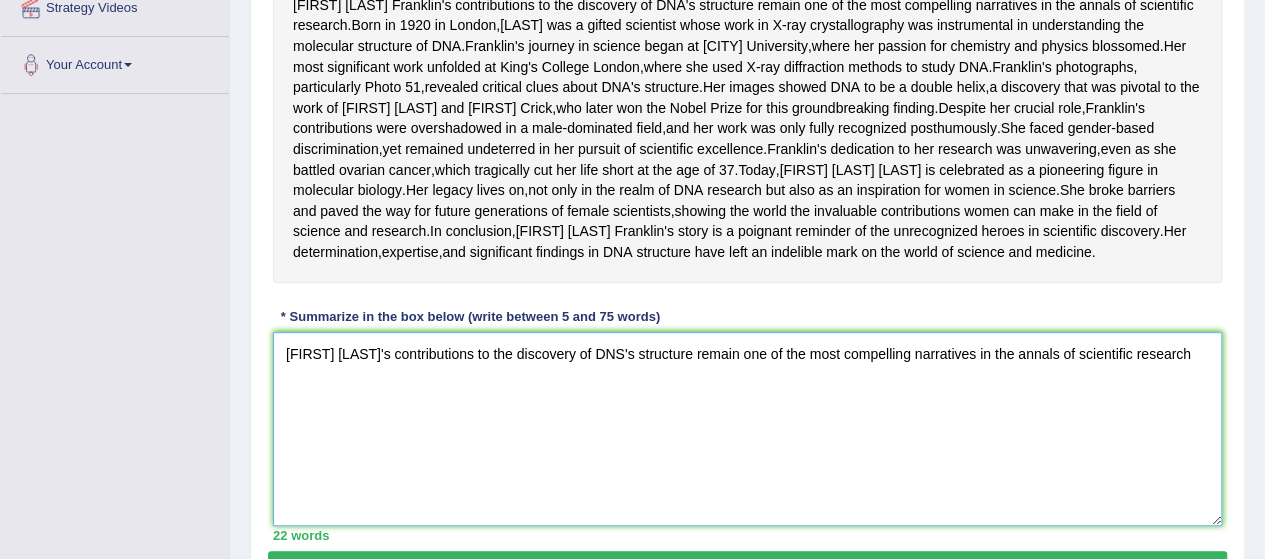 scroll, scrollTop: 405, scrollLeft: 0, axis: vertical 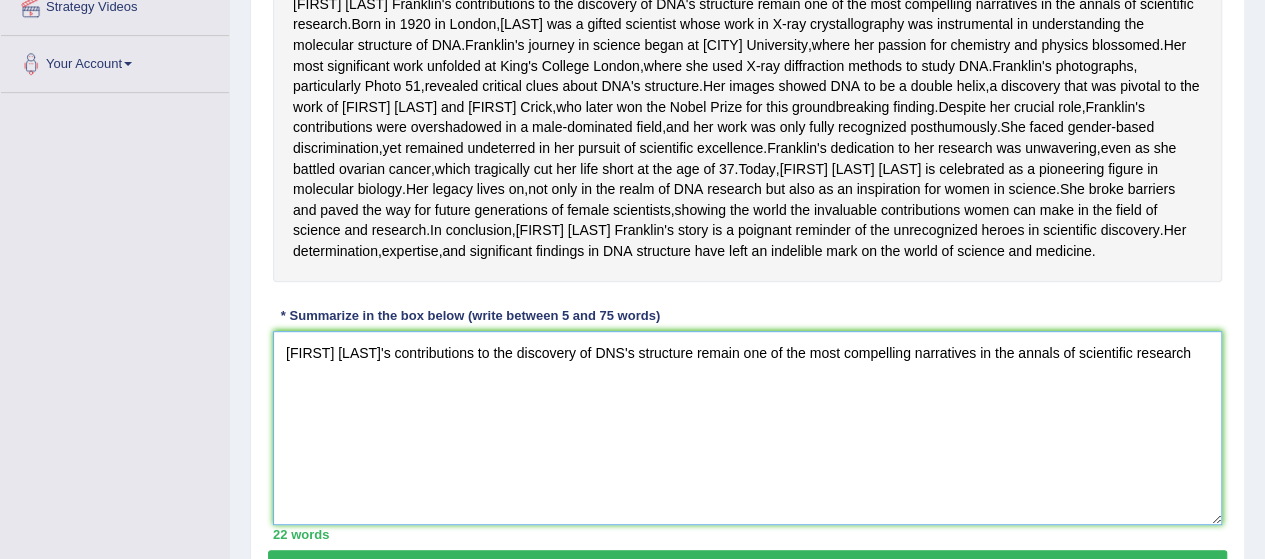 click on "[FIRST] [LAST]'s contributions to the discovery of DNS's structure remain one of the most compelling narratives in the annals of scientific research" at bounding box center [747, 428] 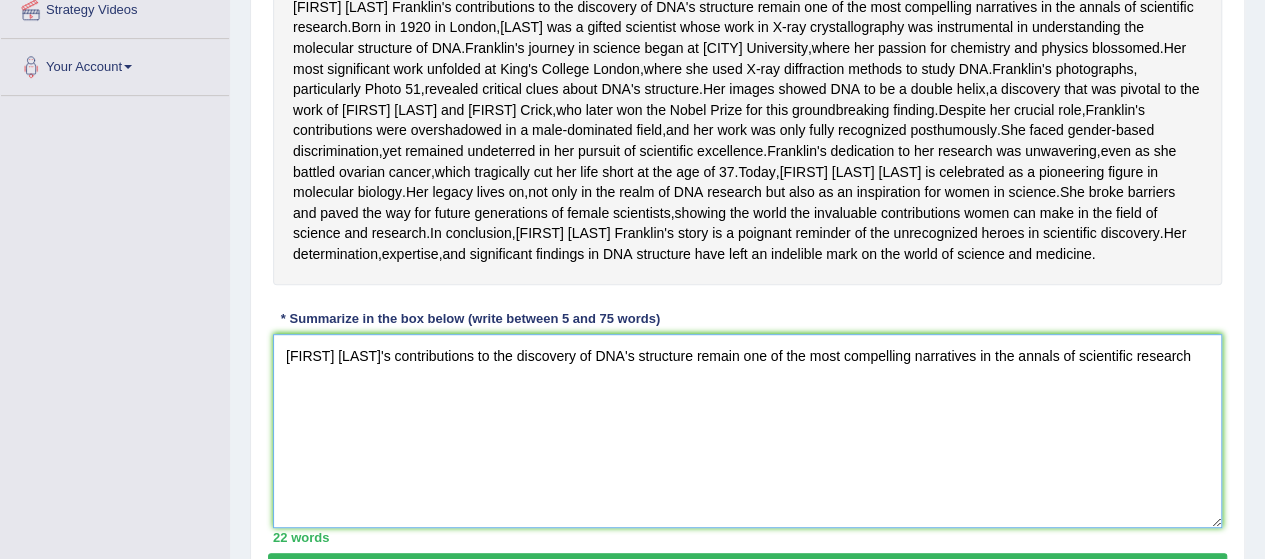 scroll, scrollTop: 405, scrollLeft: 0, axis: vertical 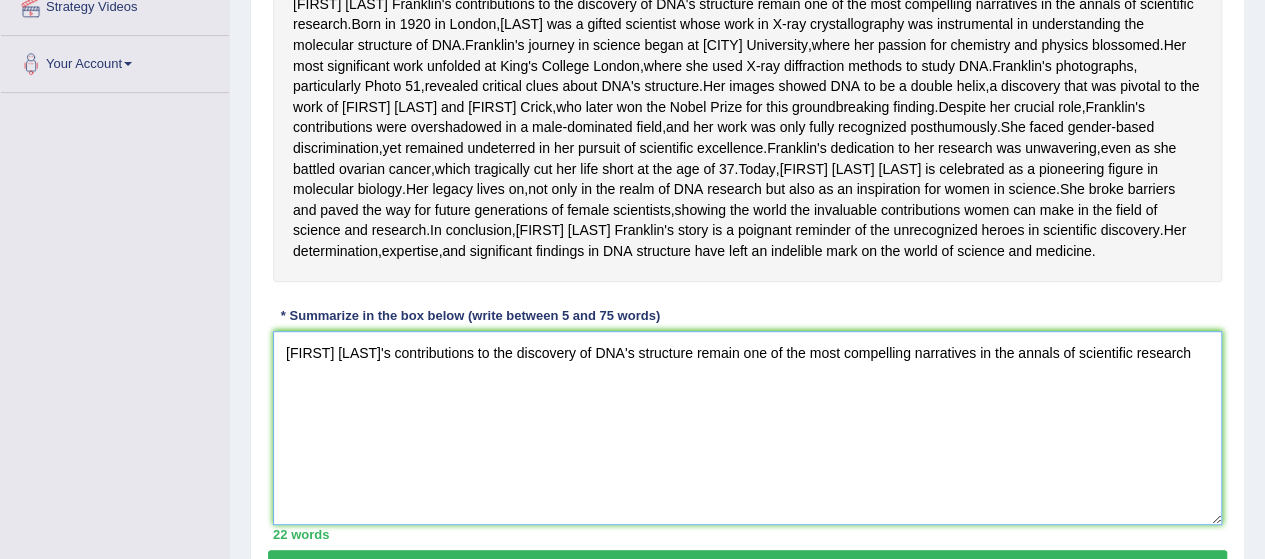 click on "[FIRST] [LAST]'s contributions to the discovery of DNA's structure remain one of the most compelling narratives in the annals of scientific research" at bounding box center (747, 428) 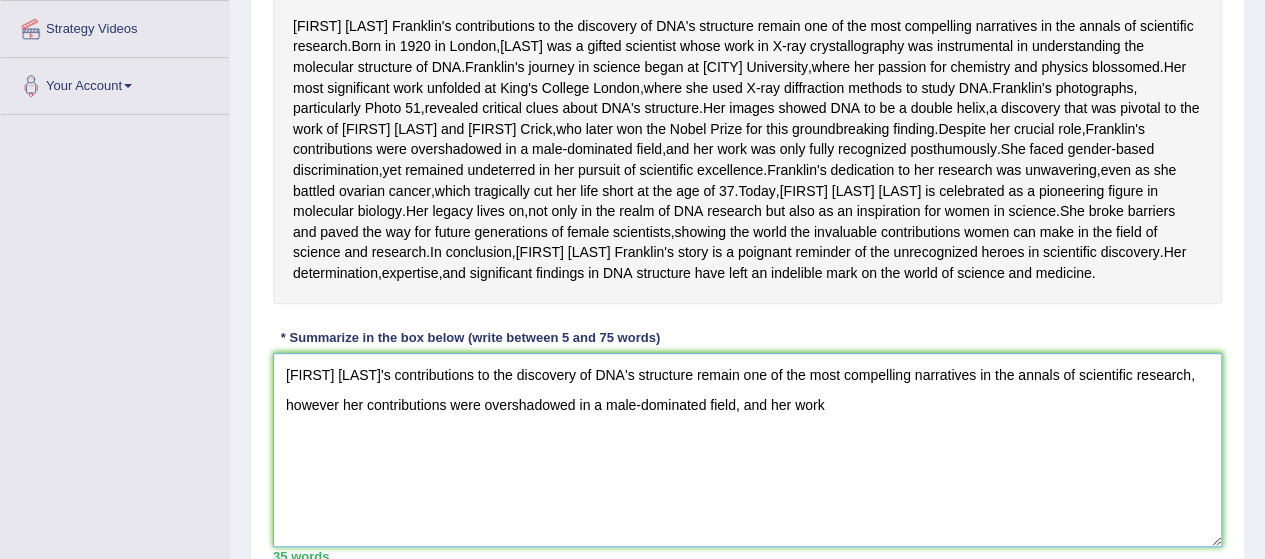 scroll, scrollTop: 376, scrollLeft: 0, axis: vertical 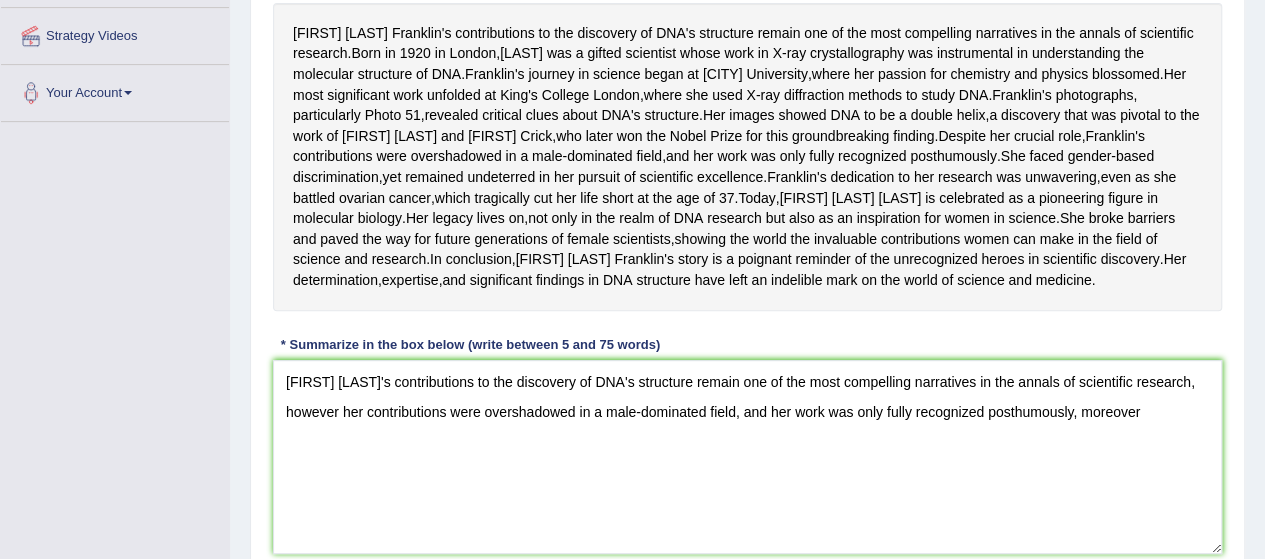 click on "Instructions:  Read the passage below and summarize it using one sentence. Type your response in the box at the bottom of the screen. You have 10 minutes to finish this task. Your response will be judged on the quality of your writing and on how well your response presents the key points in the passage.
[FIRST] [LAST]'s   contributions   to   the   discovery   of   DNA's   structure   remain   one   of   the   most   compelling   narratives   in   the   annals   of   scientific   research .  Born   in   1920   in   [CITY] ,  [FIRST]   was   a   gifted   scientist   whose   work   in   X - ray   crystallography   was   instrumental   in   understanding   the   molecular   structure   of   DNA .
[FIRST]'s   journey   in   science   began   at   [INSTITUTION] ,  where   her   passion   for   chemistry   and   physics   blossomed .  Her   most   significant   work   unfolded   at   [INSTITUTION] ,  where   she   used   X - ray   diffraction   methods   to   study   DNA" at bounding box center (747, 233) 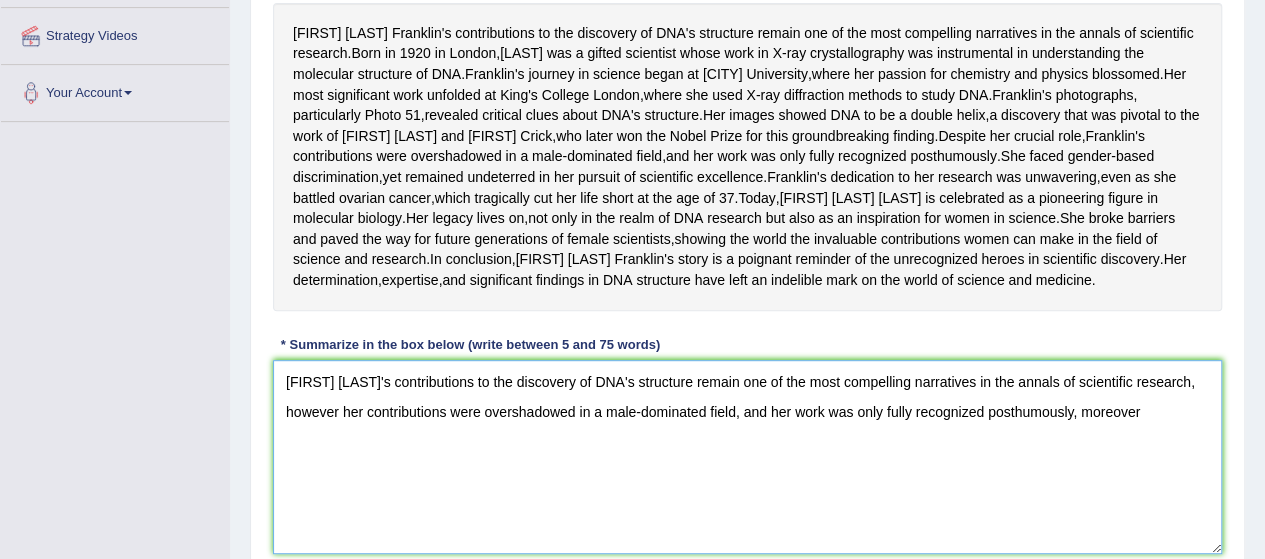 click on "Rosalind Franklin's contributions to the discovery of DNA's structure remain one of the most compelling narratives in the annals of scientific research, however her contributions were overshadowed in a male-dominated field, and her work was only fully recognized posthumously, moreover" at bounding box center (747, 457) 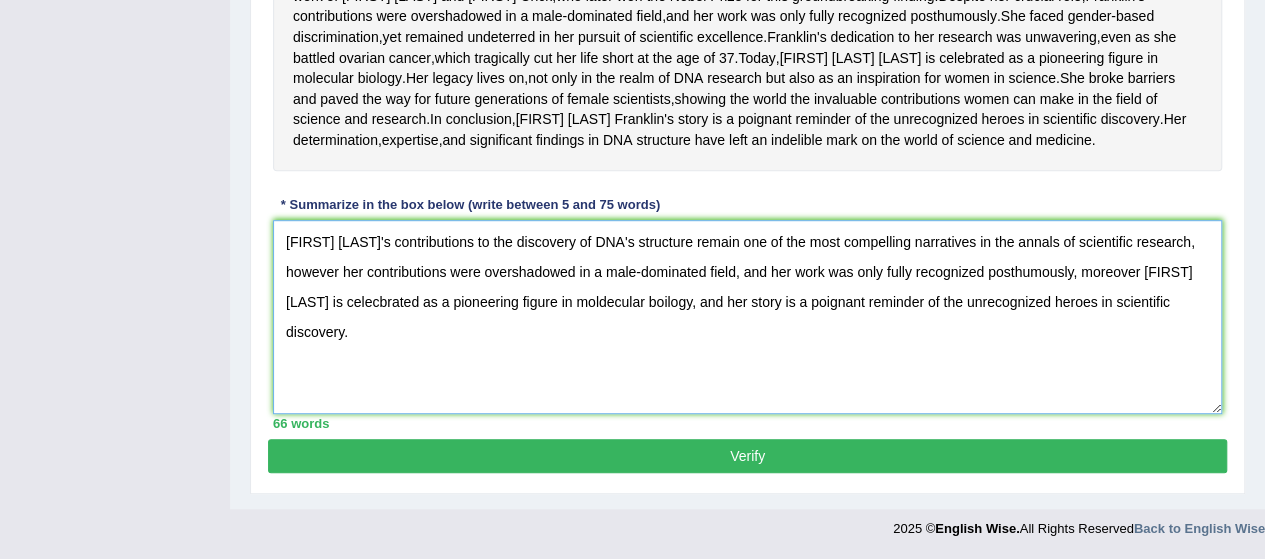 scroll, scrollTop: 574, scrollLeft: 0, axis: vertical 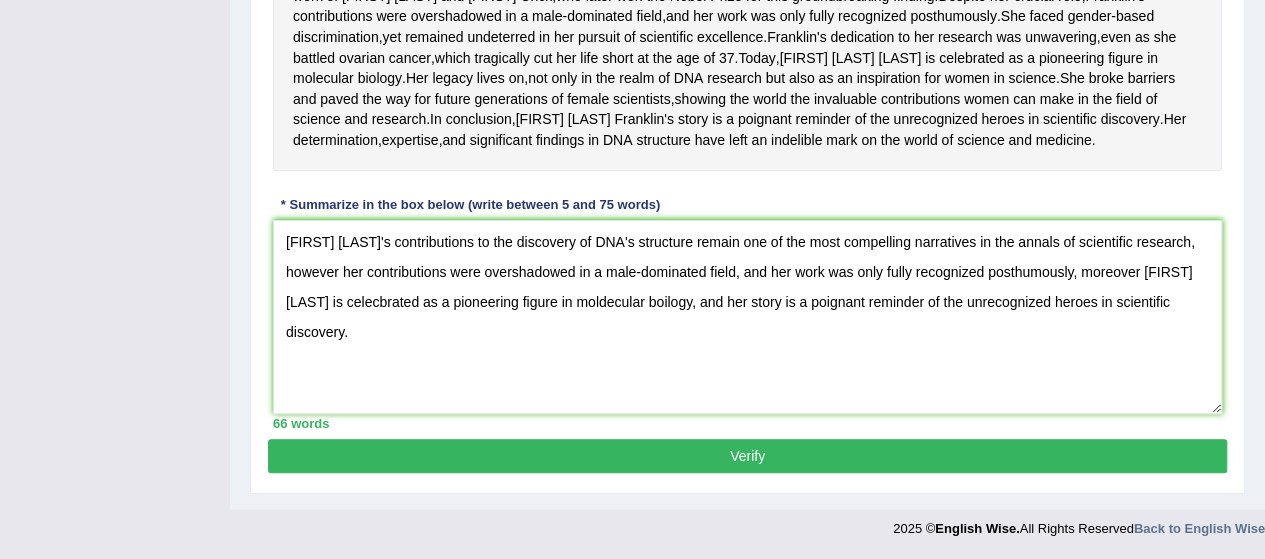 click on "Verify" at bounding box center (747, 456) 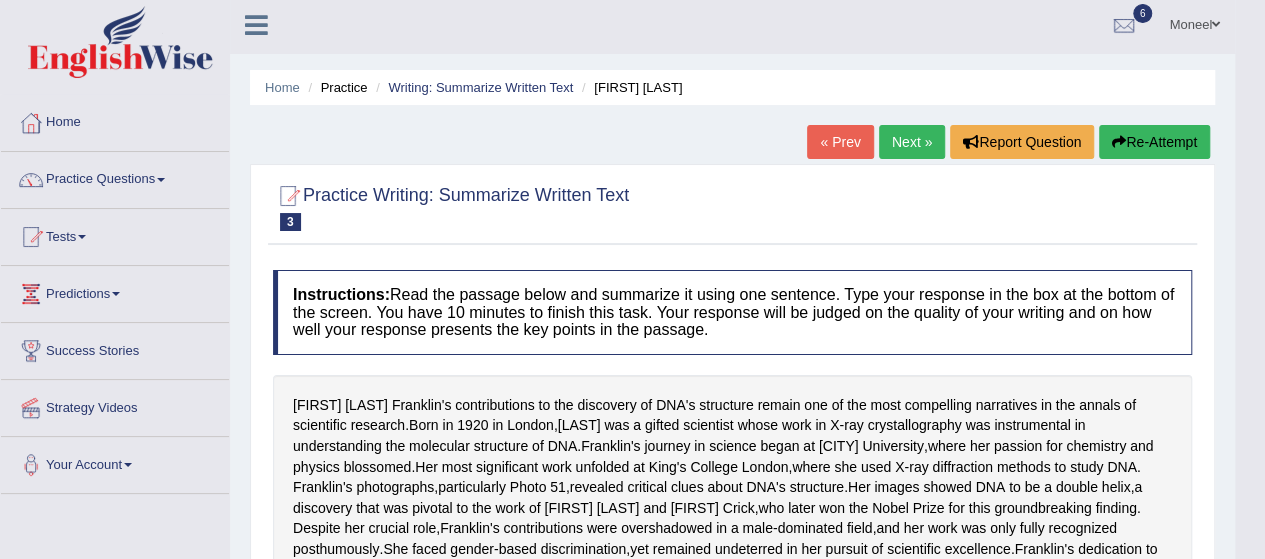 scroll, scrollTop: 2, scrollLeft: 0, axis: vertical 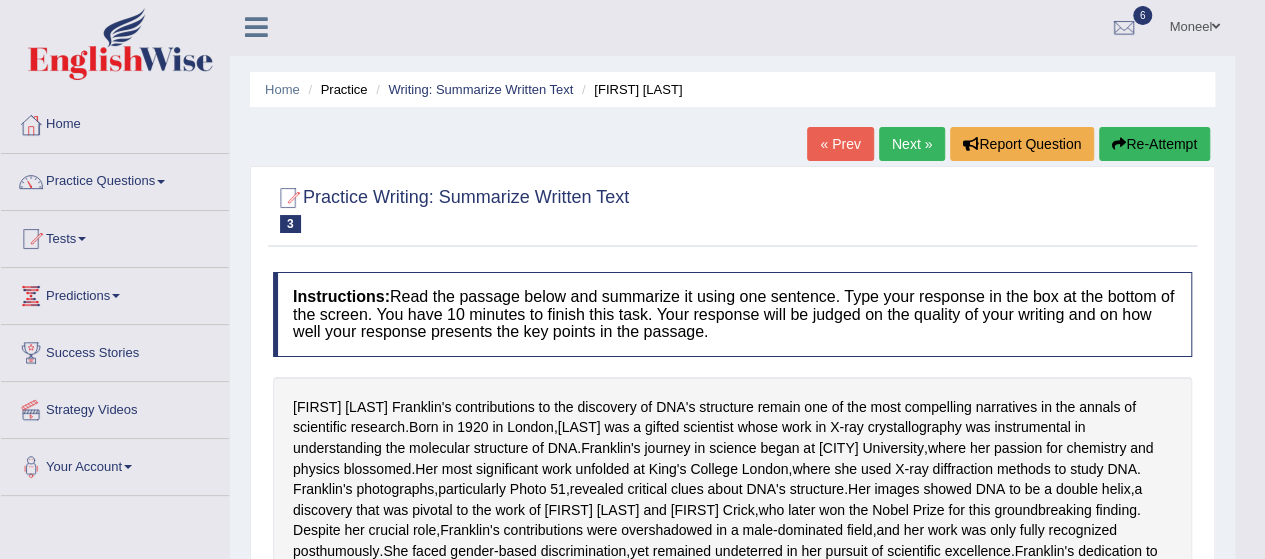click on "Next »" at bounding box center [912, 144] 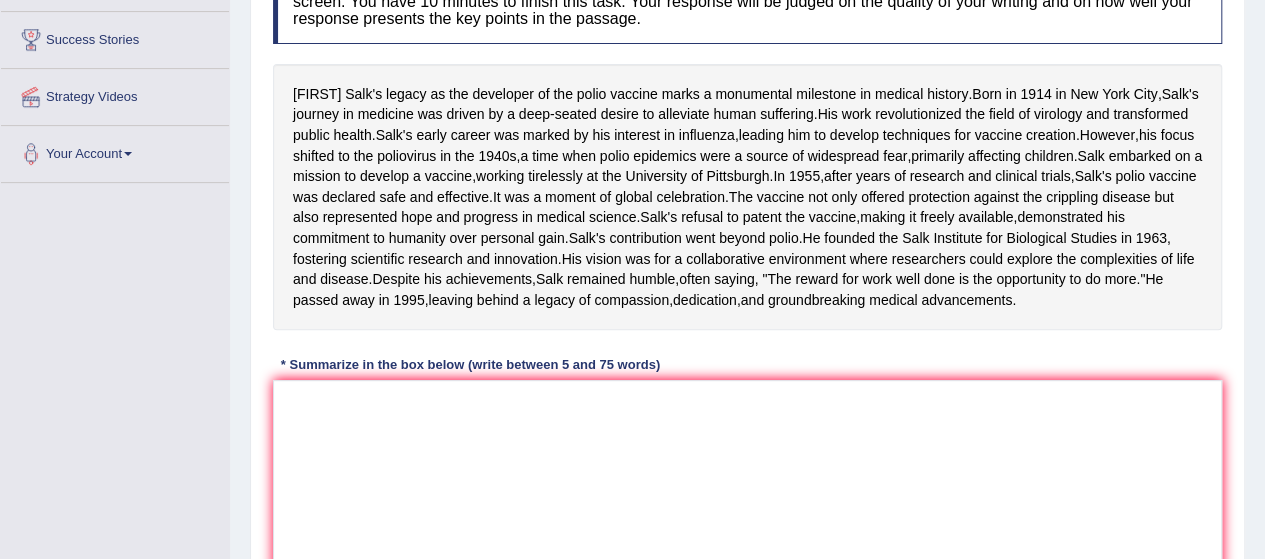 scroll, scrollTop: 0, scrollLeft: 0, axis: both 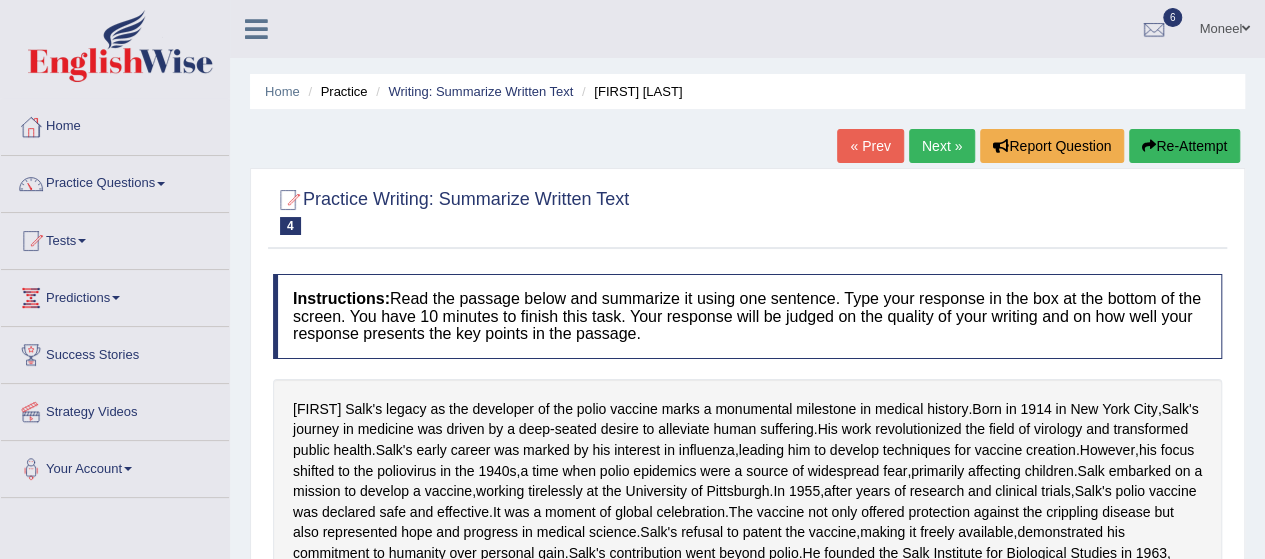click on "Writing: Summarize Written Text" at bounding box center [472, 91] 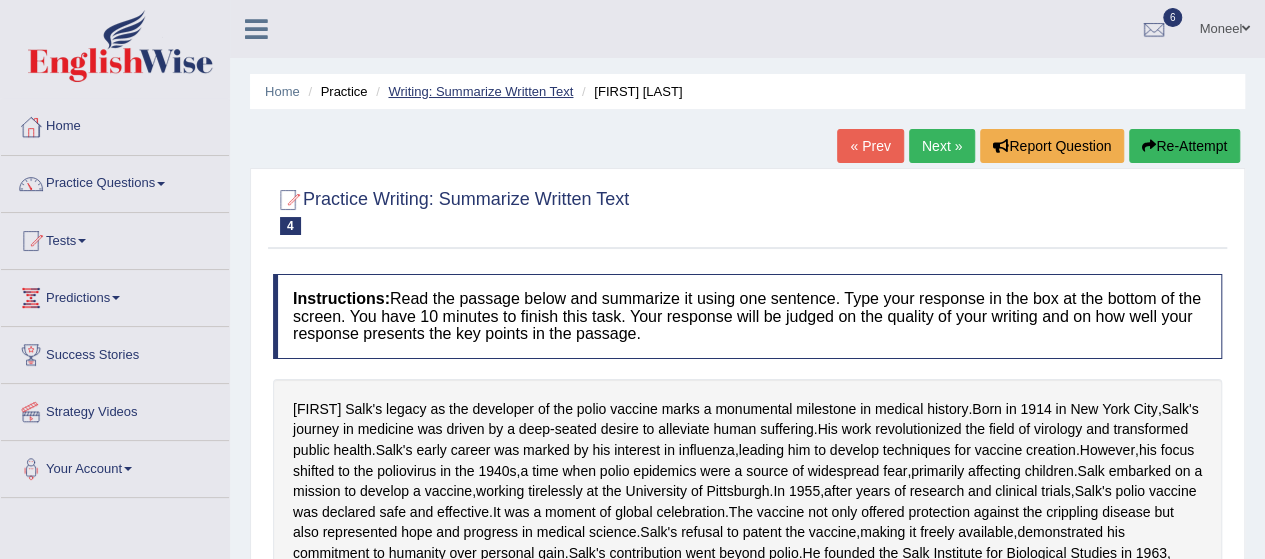 click on "Writing: Summarize Written Text" at bounding box center (480, 91) 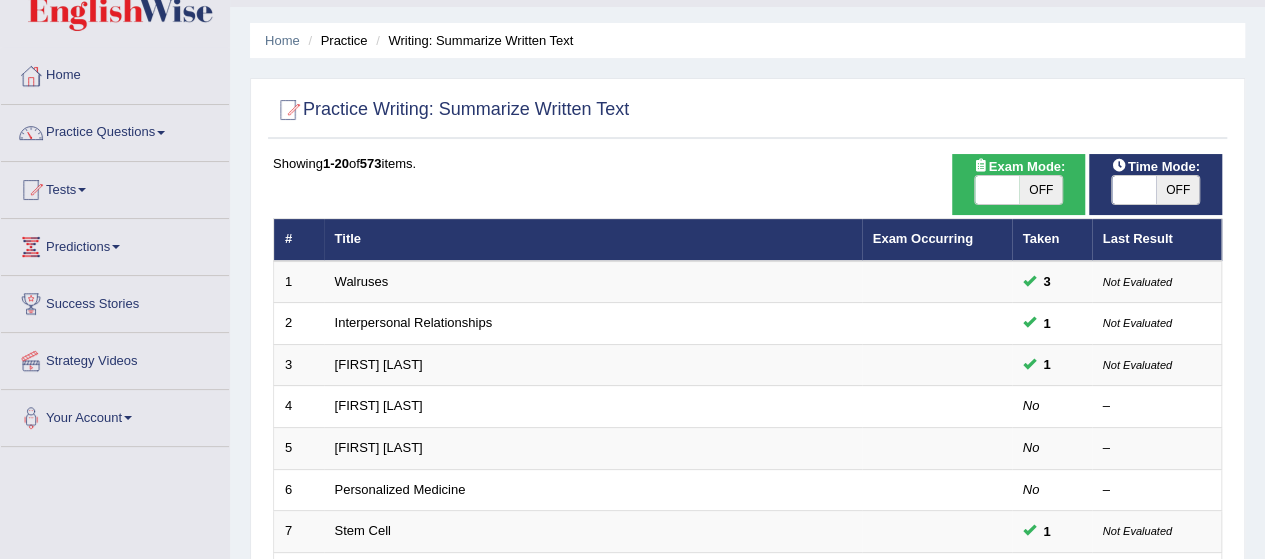 scroll, scrollTop: 0, scrollLeft: 0, axis: both 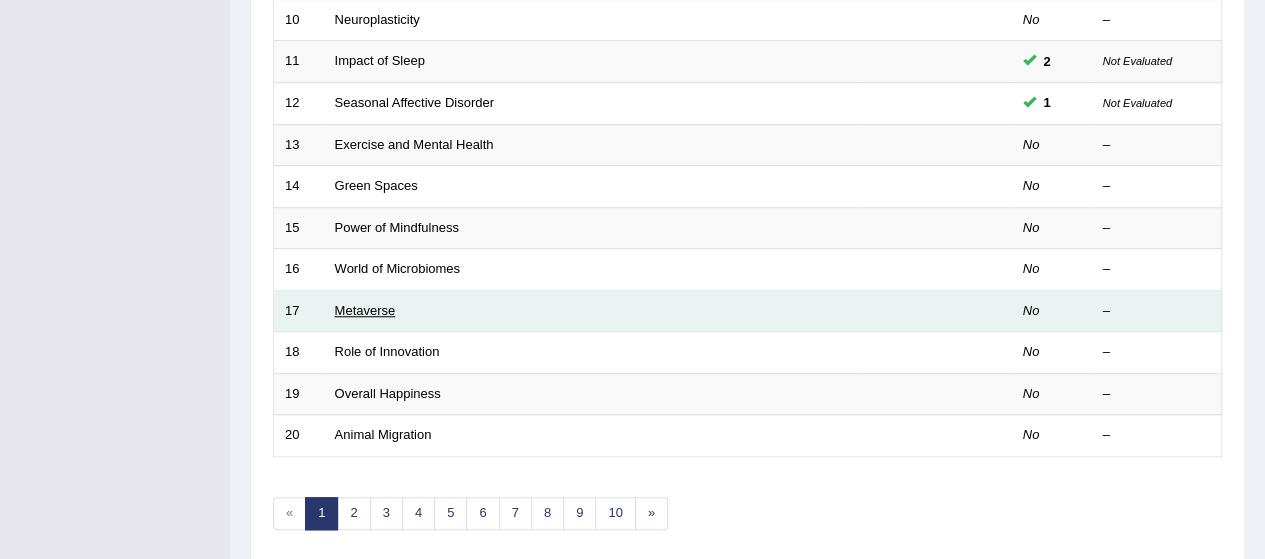 click on "Metaverse" at bounding box center [365, 310] 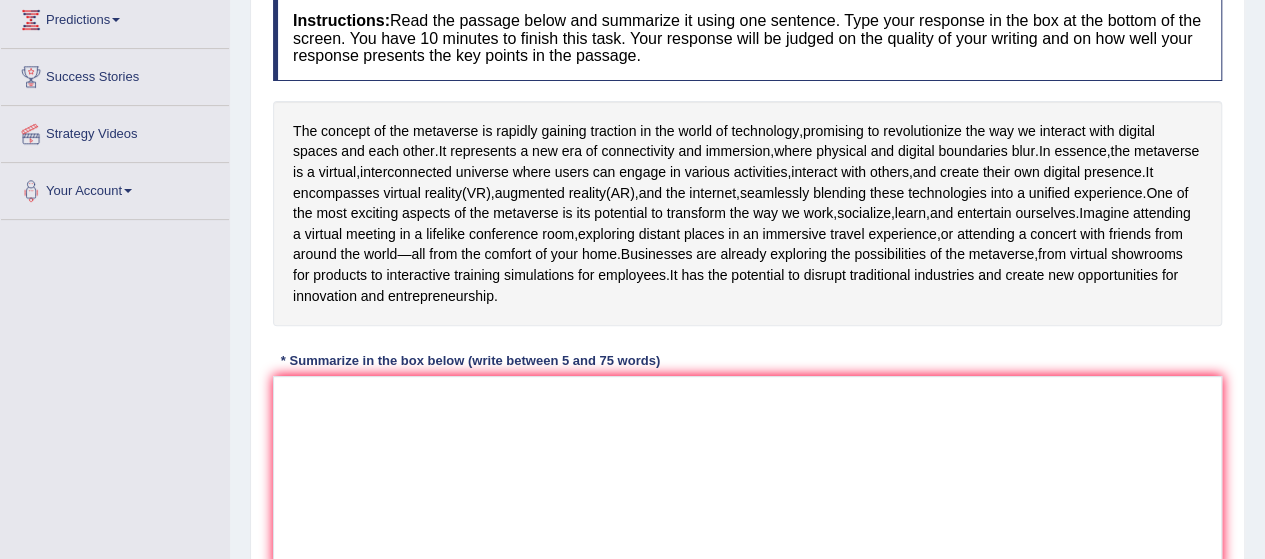 scroll, scrollTop: 0, scrollLeft: 0, axis: both 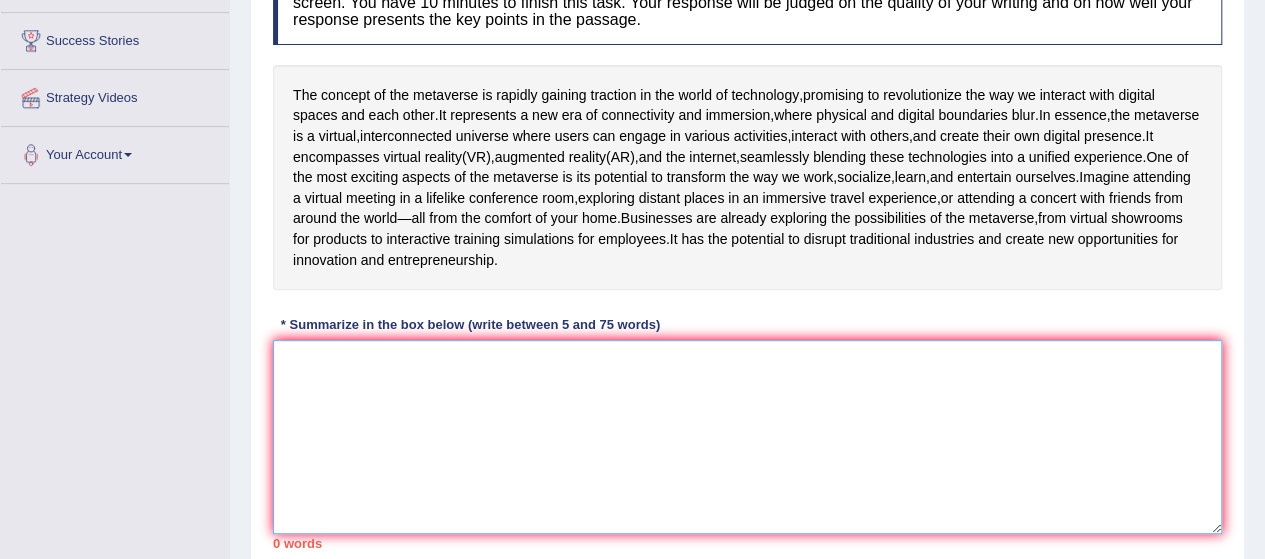 click at bounding box center (747, 437) 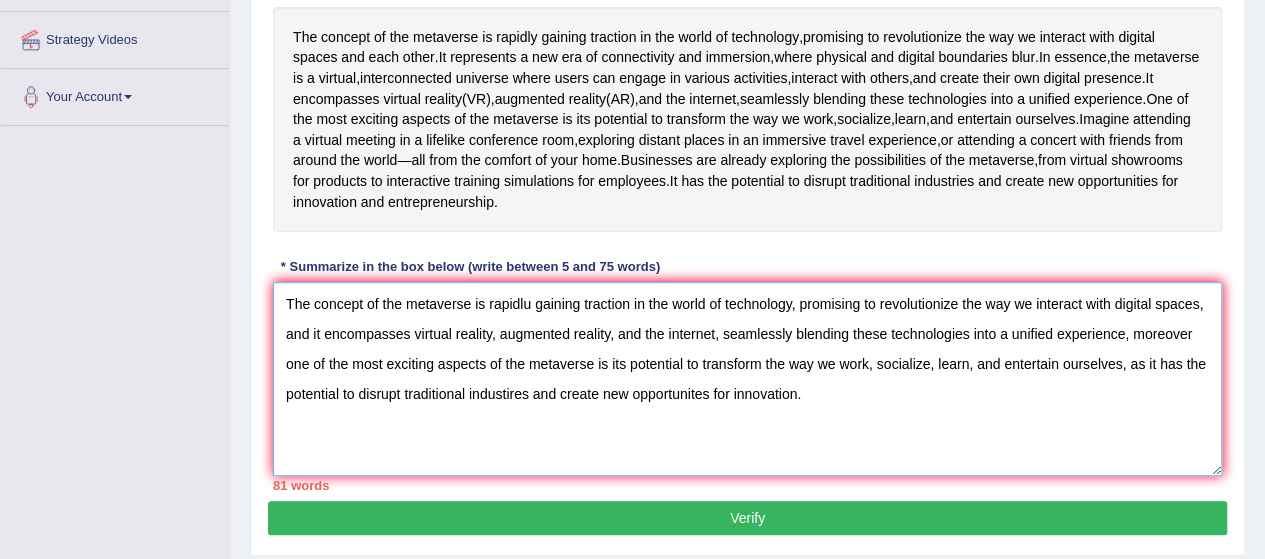 scroll, scrollTop: 372, scrollLeft: 0, axis: vertical 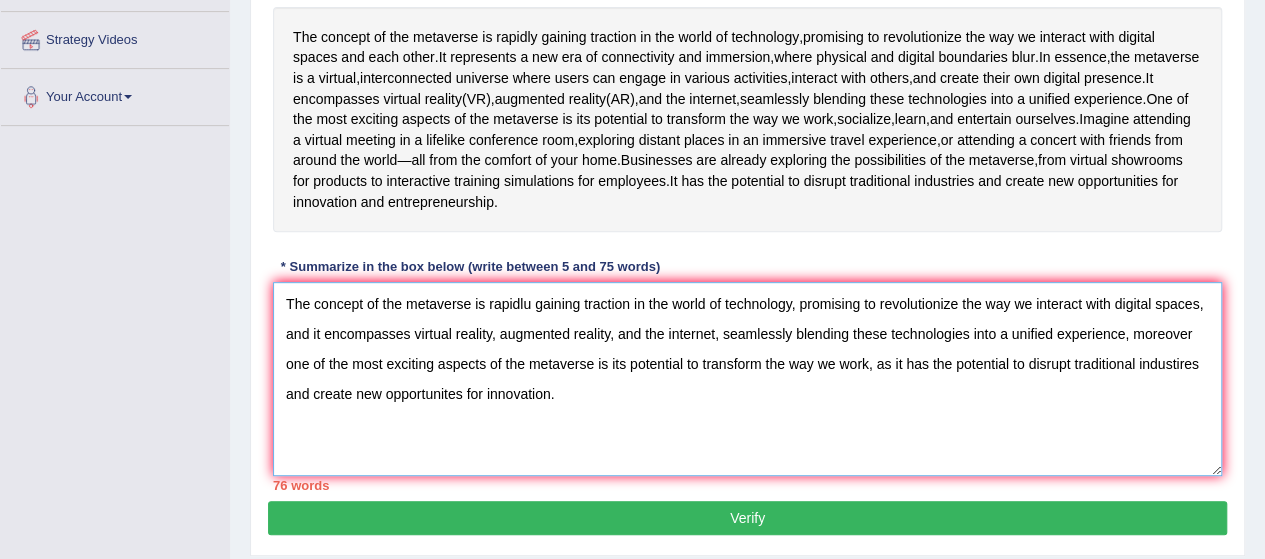 click on "The concept of the metaverse is rapidlu gaining traction in the world of technology, promising to revolutionize the way we interact with digital spaces, and it encompasses virtual reality, augmented reality, and the internet, seamlessly blending these technologies into a unified experience, moreover one of the most exciting aspects of the metaverse is its potential to transform the way we work, as it has the potential to disrupt traditional industires and create new opportunites for innovation." at bounding box center (747, 379) 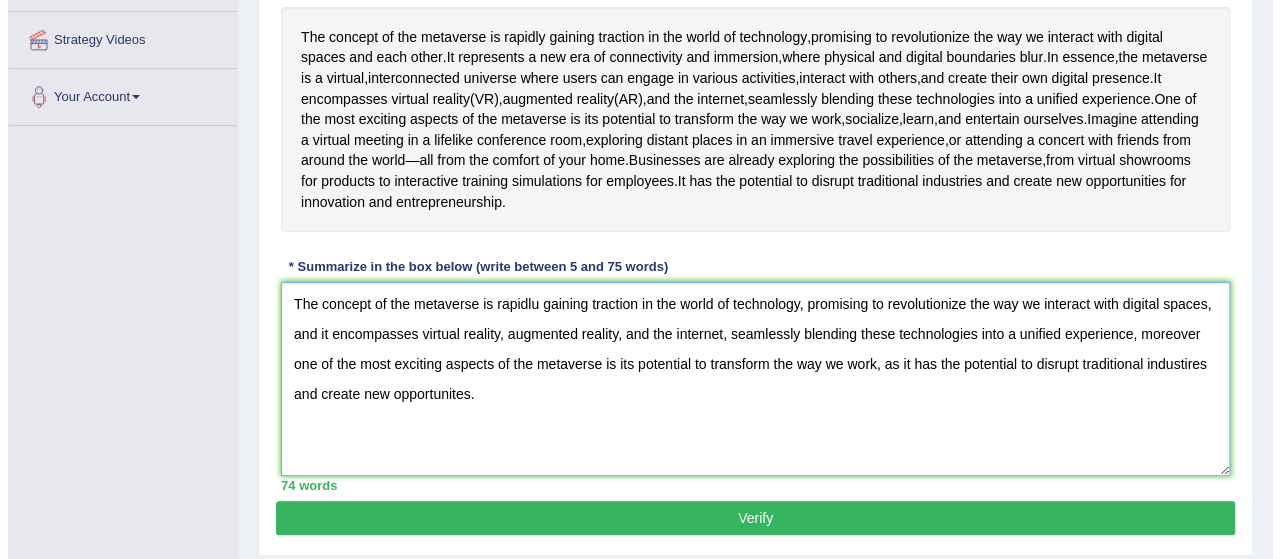 scroll, scrollTop: 490, scrollLeft: 0, axis: vertical 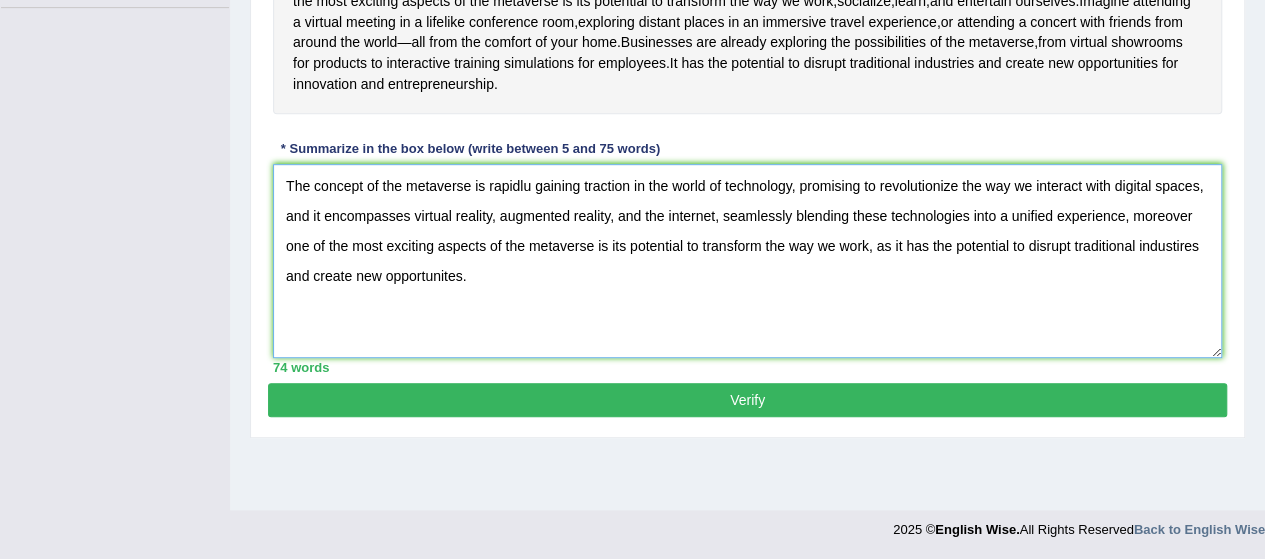 type on "The concept of the metaverse is rapidlu gaining traction in the world of technology, promising to revolutionize the way we interact with digital spaces, and it encompasses virtual reality, augmented reality, and the internet, seamlessly blending these technologies into a unified experience, moreover one of the most exciting aspects of the metaverse is its potential to transform the way we work, as it has the potential to disrupt traditional industires and create new opportunites." 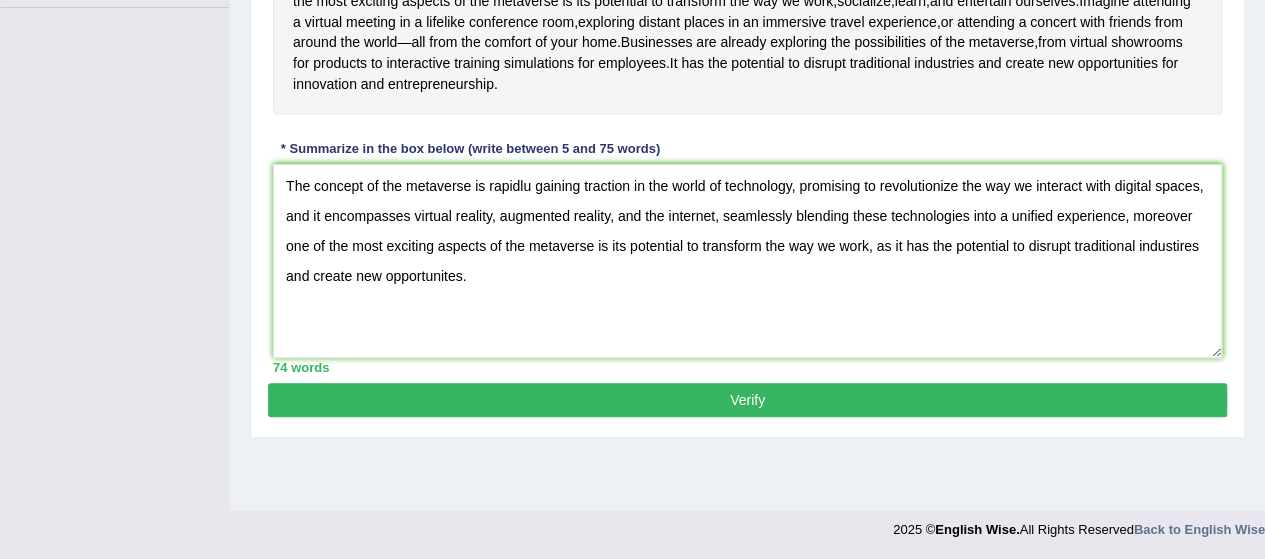 click on "Verify" at bounding box center [747, 400] 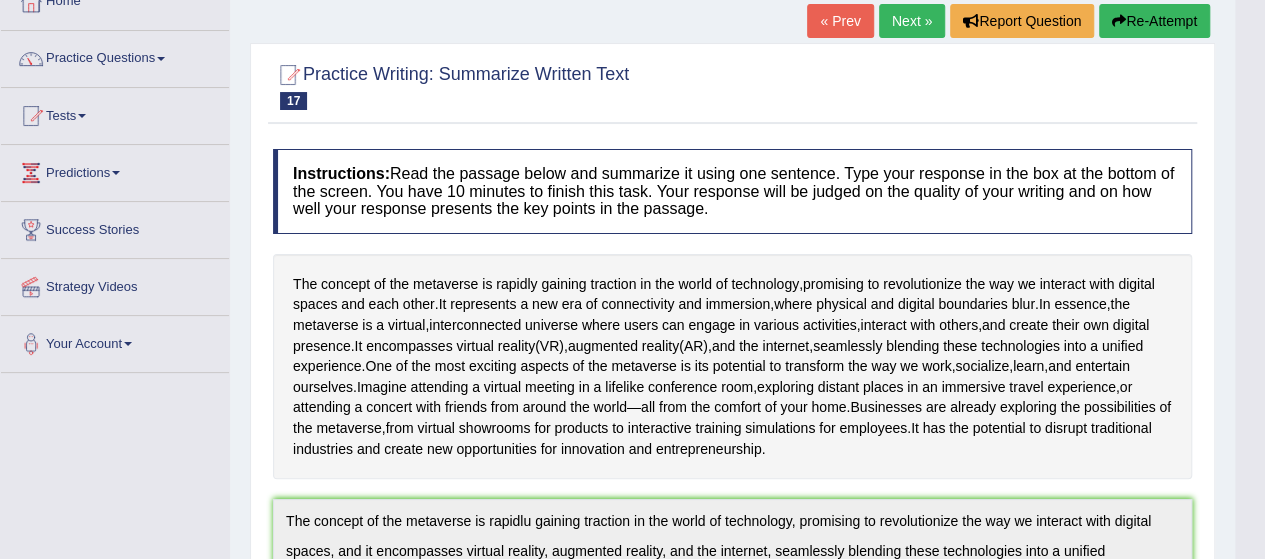 scroll, scrollTop: 0, scrollLeft: 0, axis: both 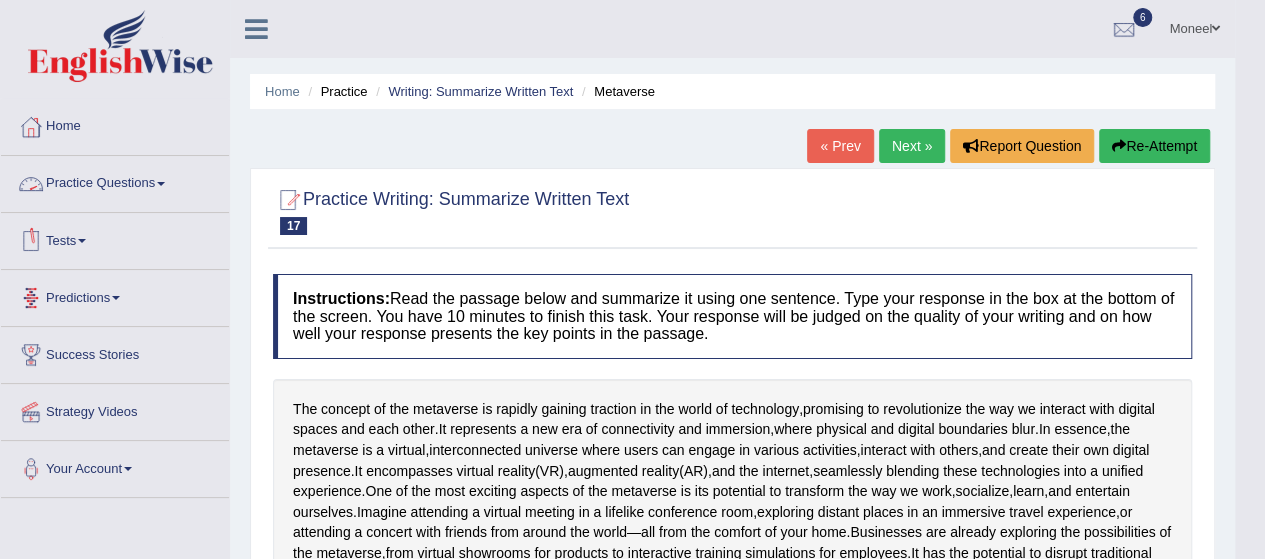 click on "Practice Questions" at bounding box center (115, 181) 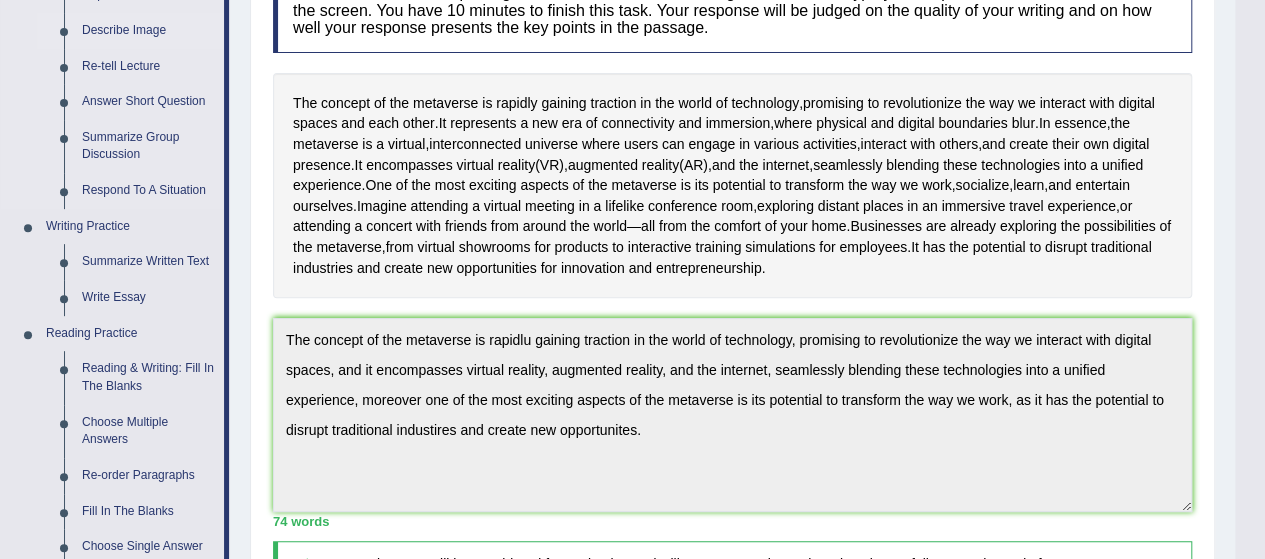 scroll, scrollTop: 336, scrollLeft: 0, axis: vertical 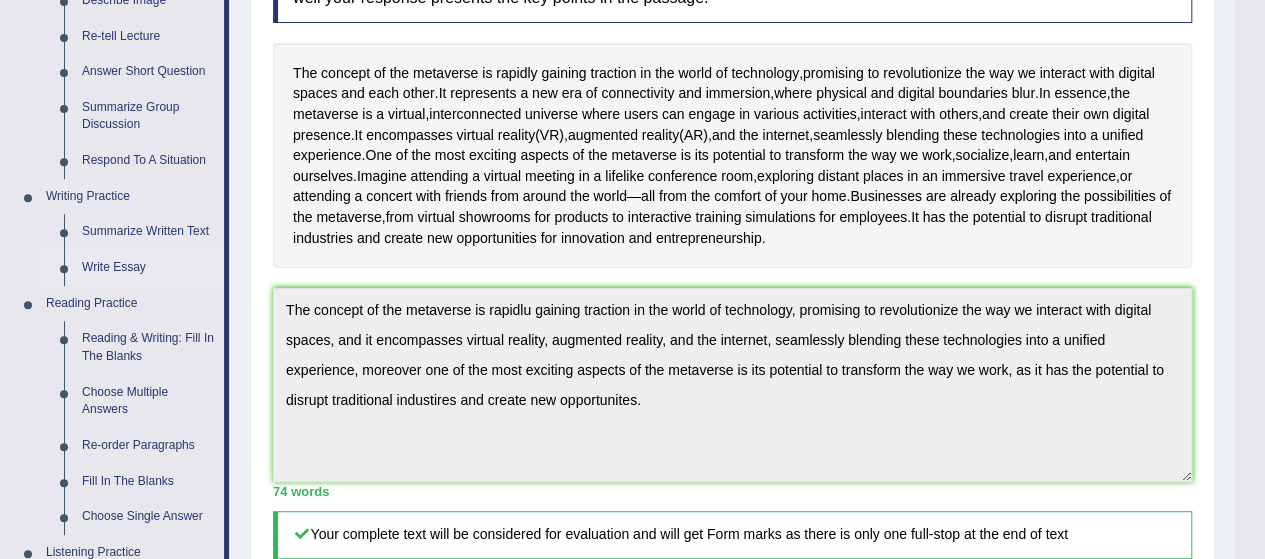 click on "Write Essay" at bounding box center [148, 268] 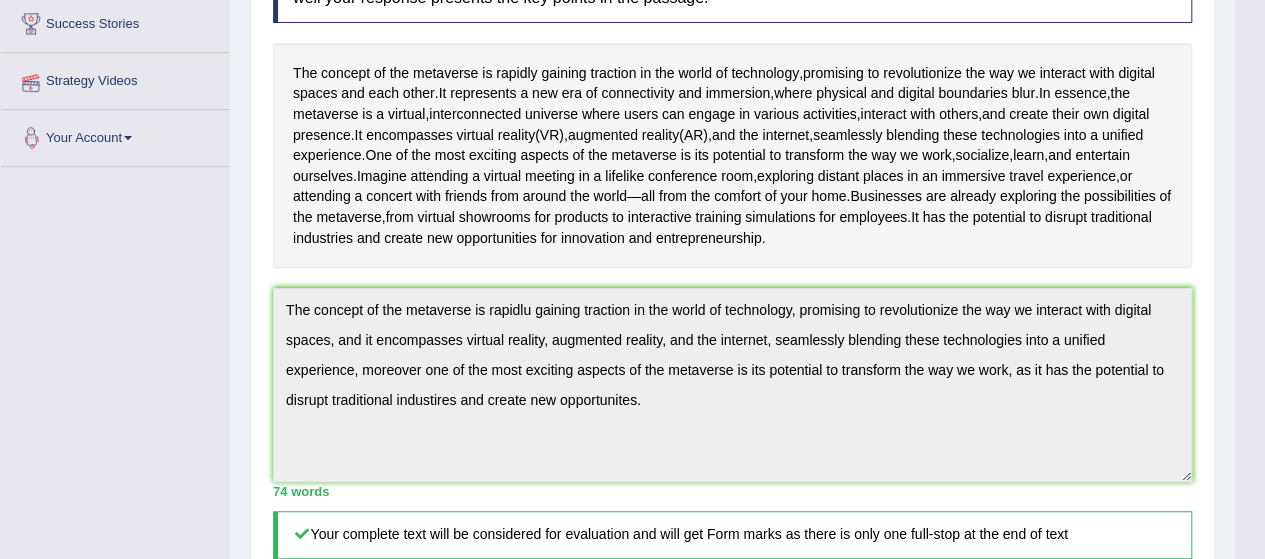scroll, scrollTop: 370, scrollLeft: 0, axis: vertical 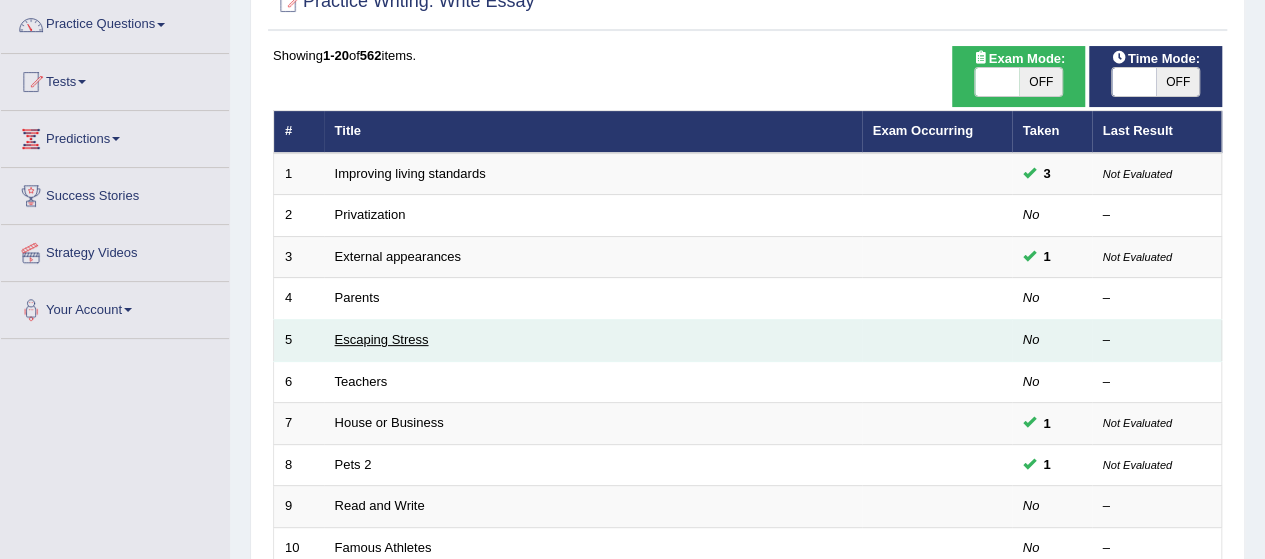 click on "Escaping Stress" at bounding box center (382, 339) 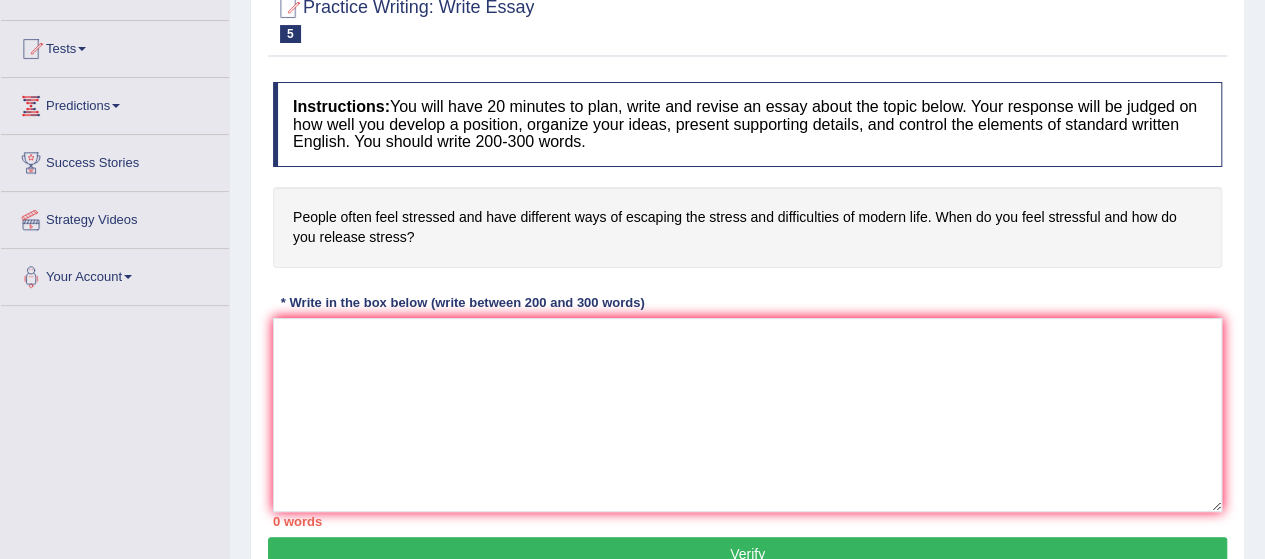 scroll, scrollTop: 193, scrollLeft: 0, axis: vertical 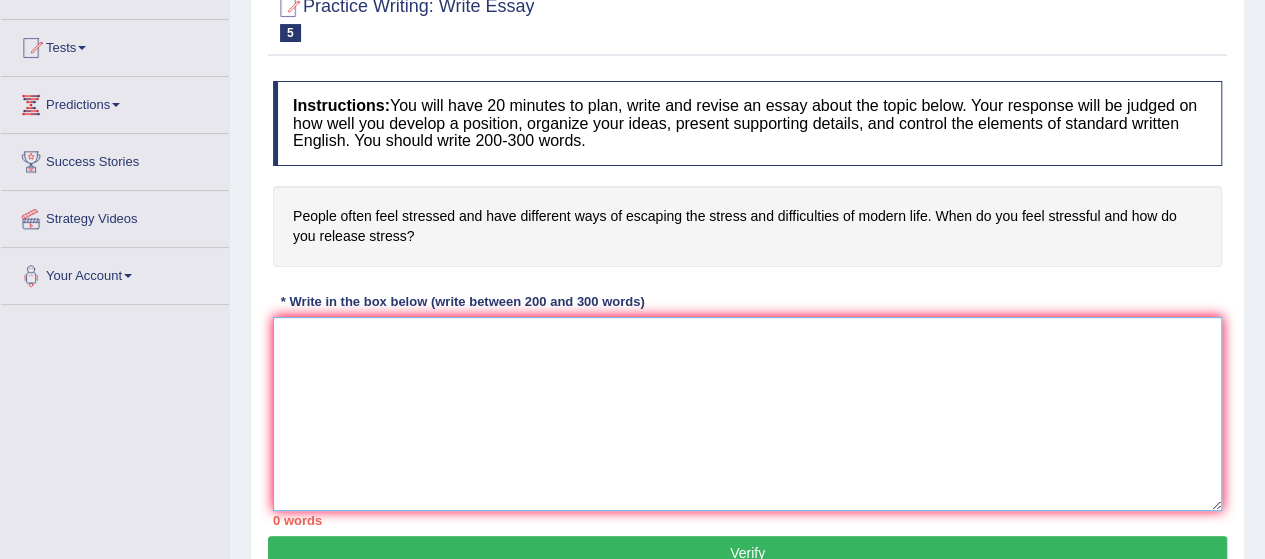 click at bounding box center [747, 414] 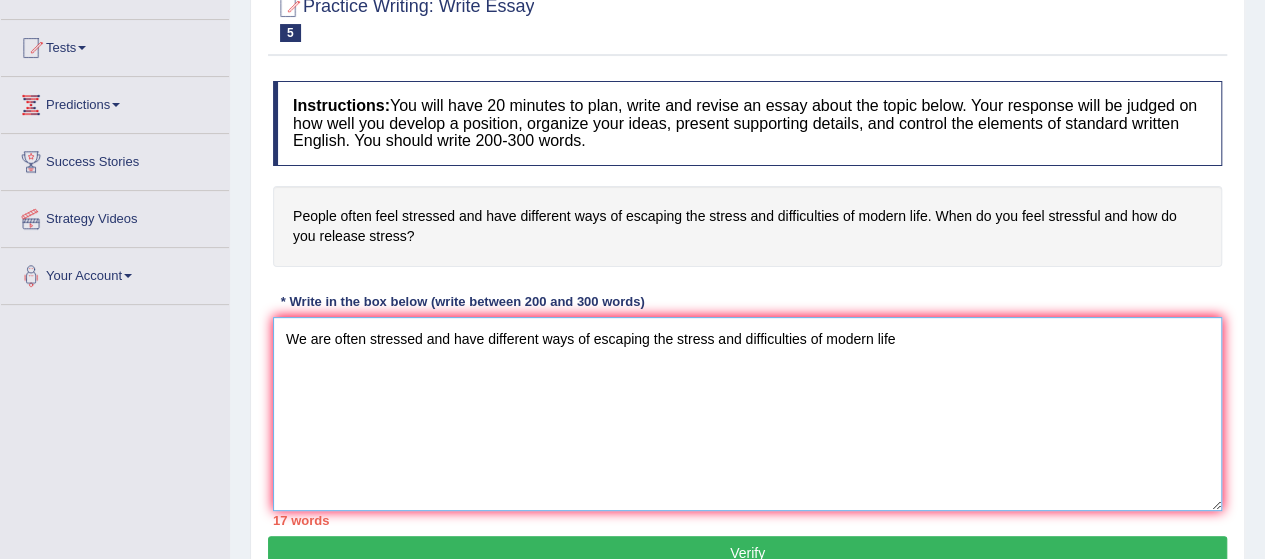 click on "We are often stressed and have different ways of escaping the stress and difficulties of modern life" at bounding box center [747, 414] 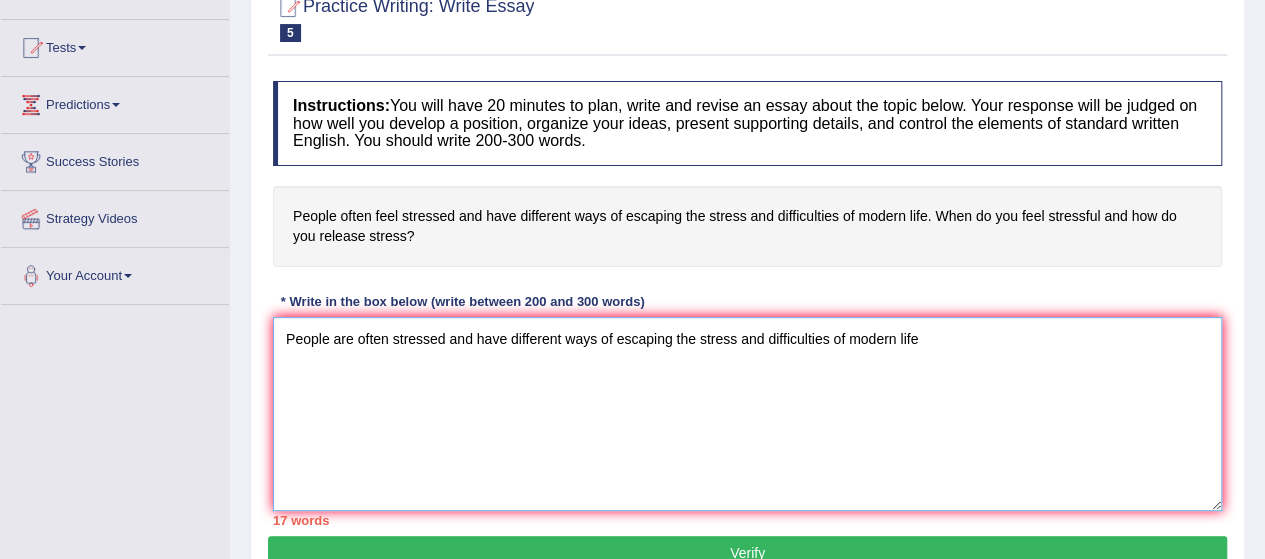 click on "People are often stressed and have different ways of escaping the stress and difficulties of modern life" at bounding box center [747, 414] 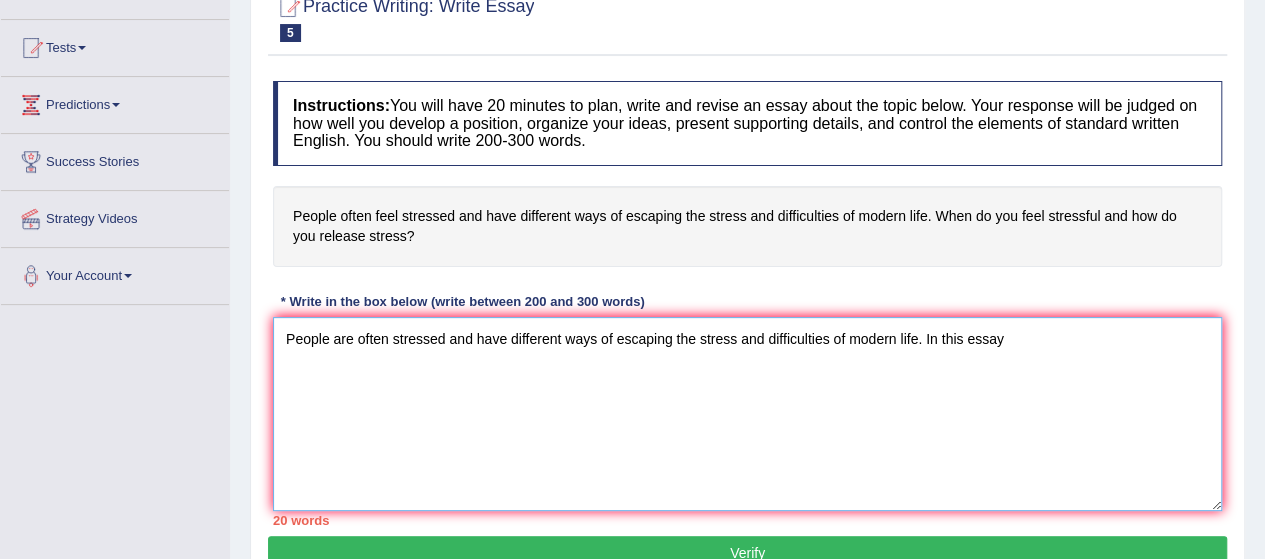 type on "People are often stressed and have different ways of escaping the stress and difficulties of modern life. In this essay" 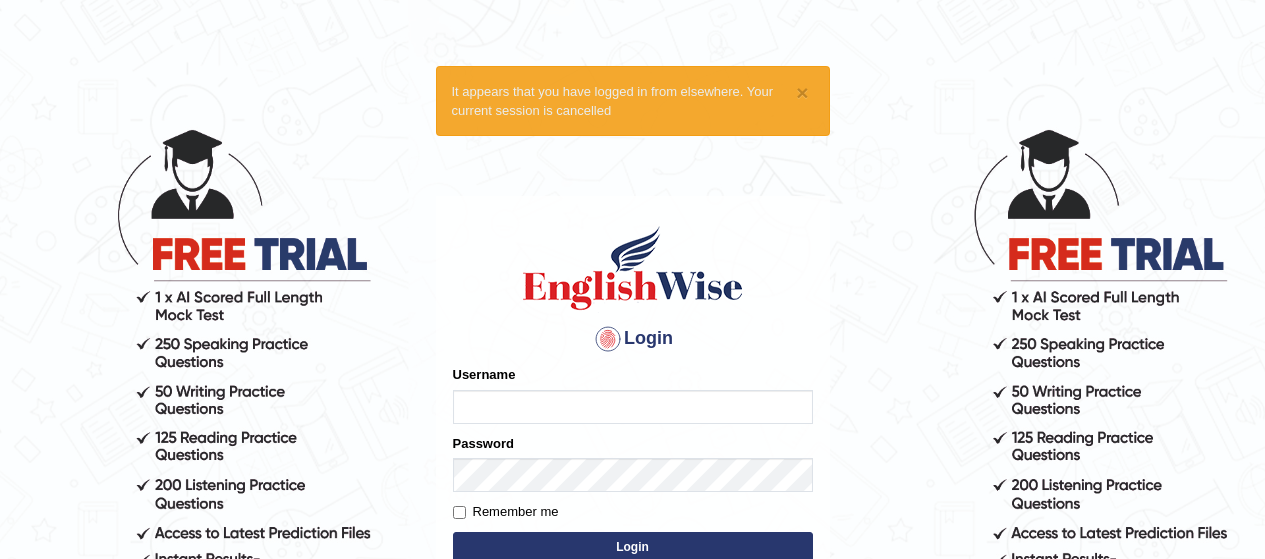 scroll, scrollTop: 0, scrollLeft: 0, axis: both 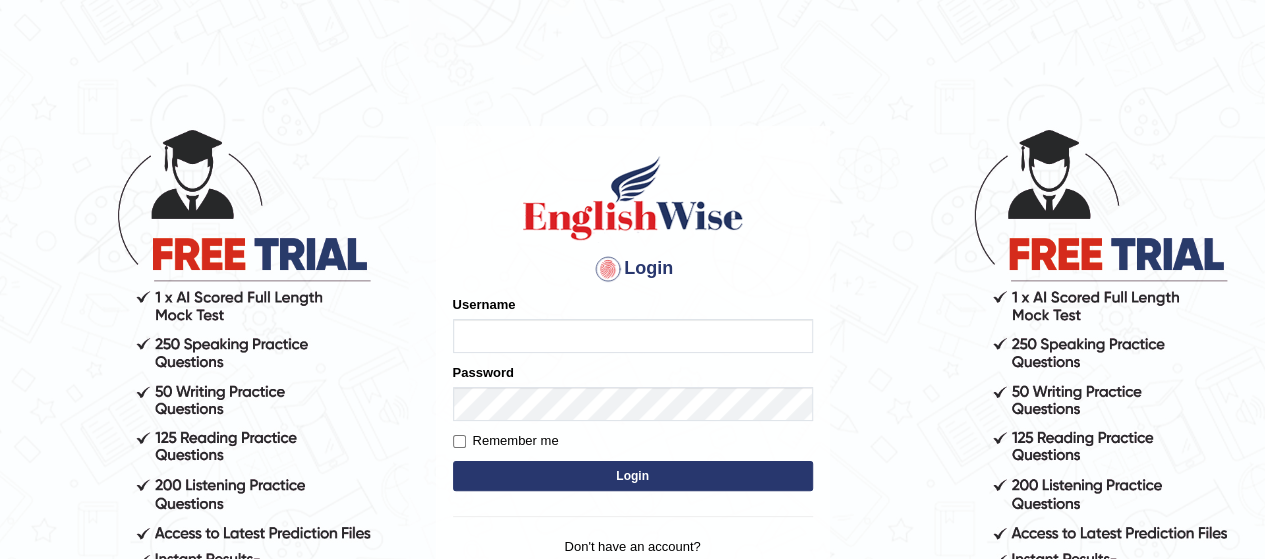 type on "MoneelS" 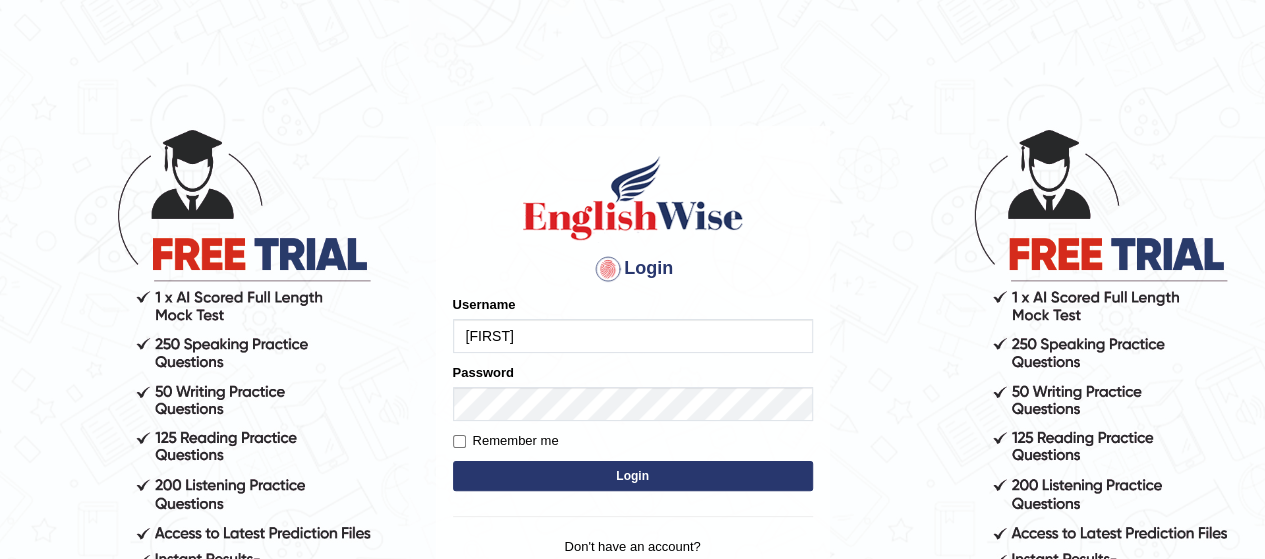 click on "Login" at bounding box center (633, 476) 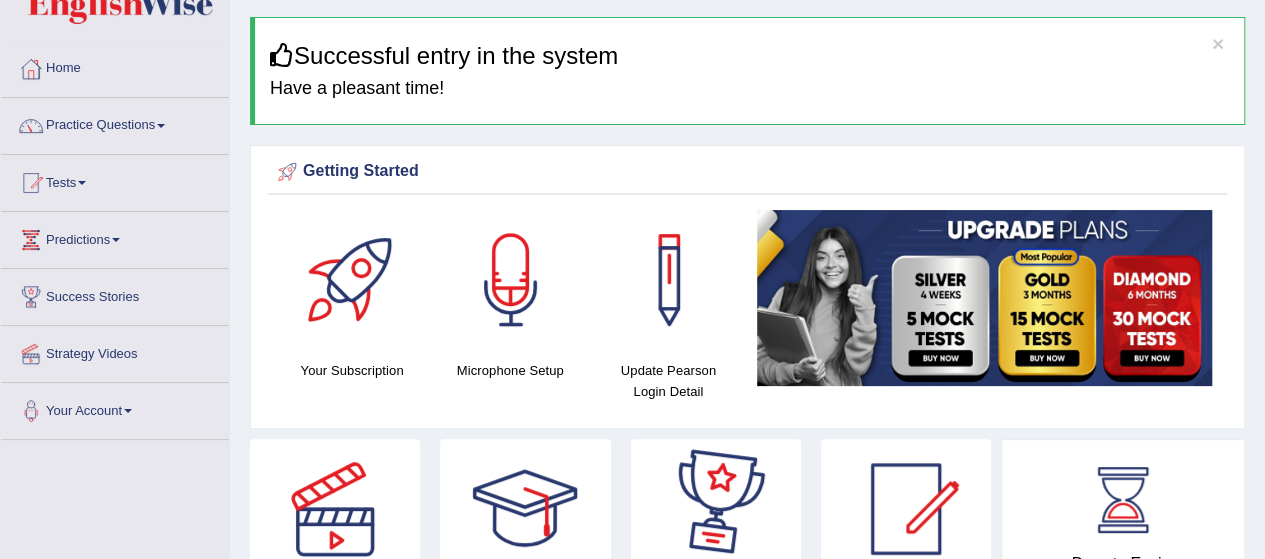 scroll, scrollTop: 477, scrollLeft: 0, axis: vertical 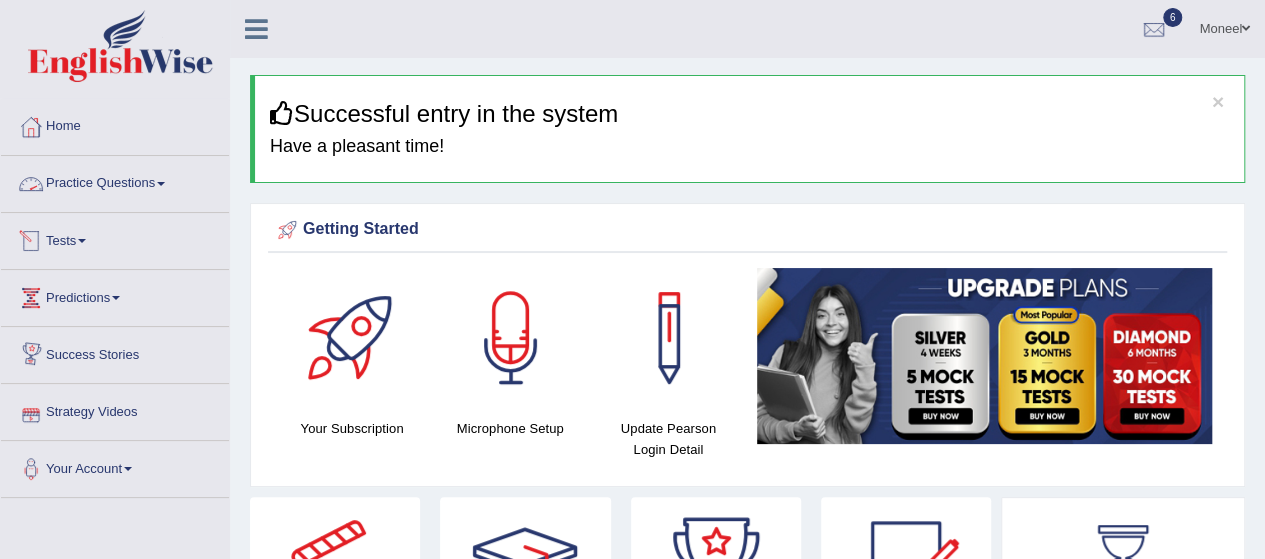 click on "Practice Questions" at bounding box center (115, 181) 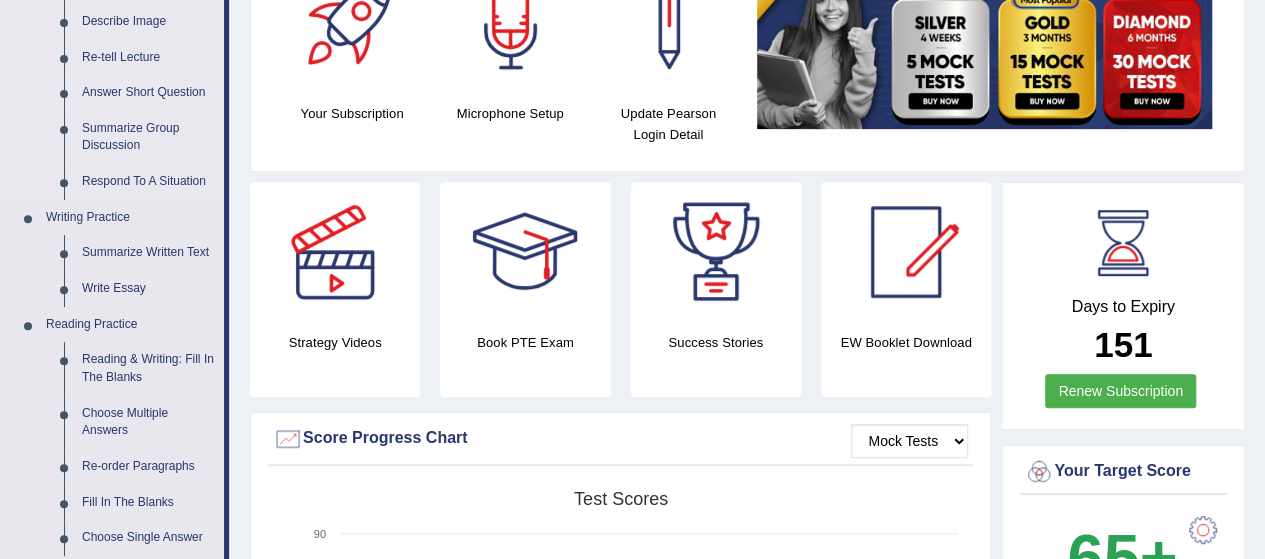 scroll, scrollTop: 316, scrollLeft: 0, axis: vertical 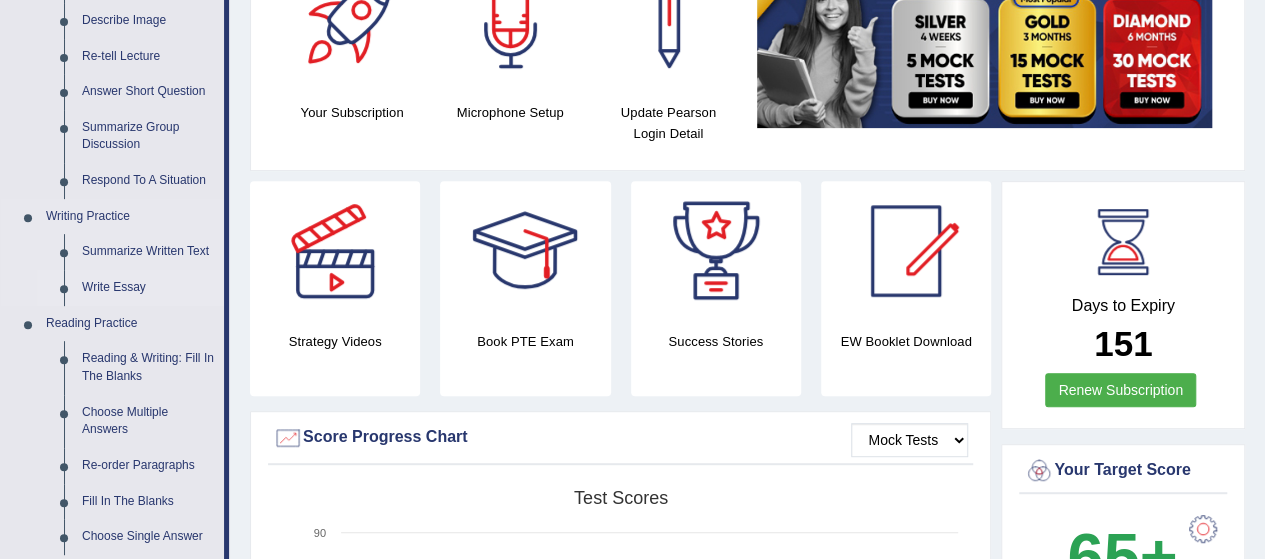 click on "Write Essay" at bounding box center (148, 288) 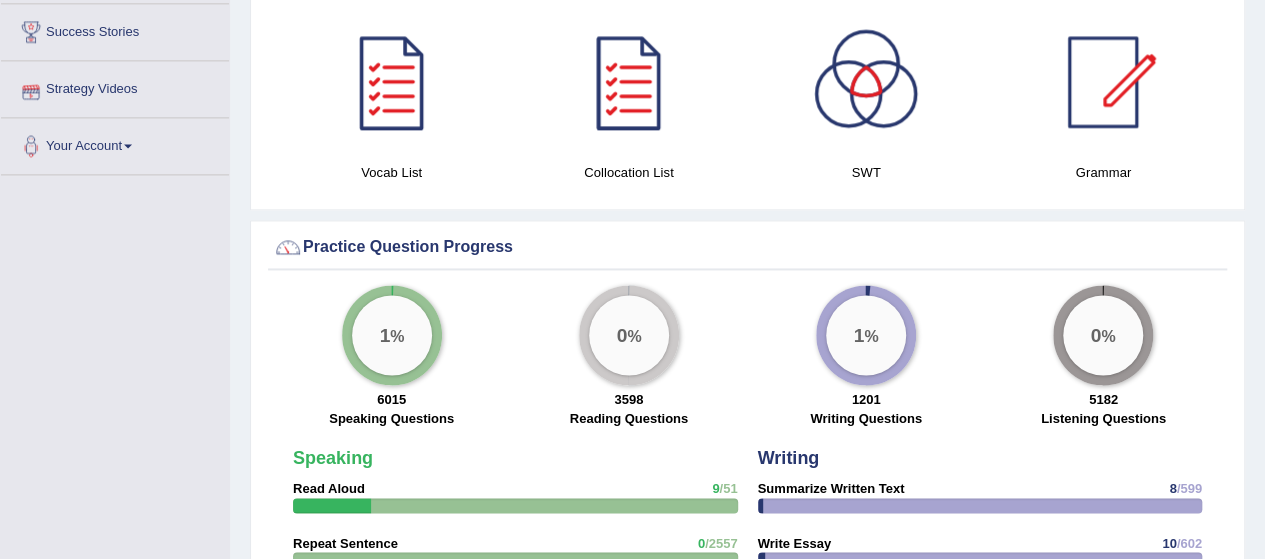 scroll, scrollTop: 1344, scrollLeft: 0, axis: vertical 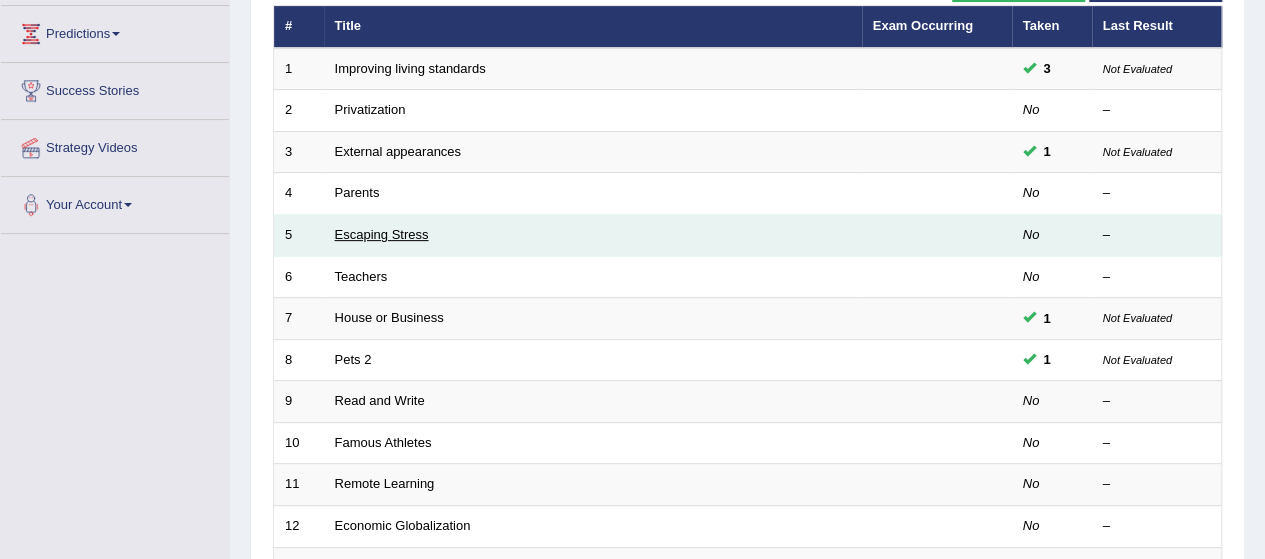 click on "Escaping Stress" at bounding box center [382, 234] 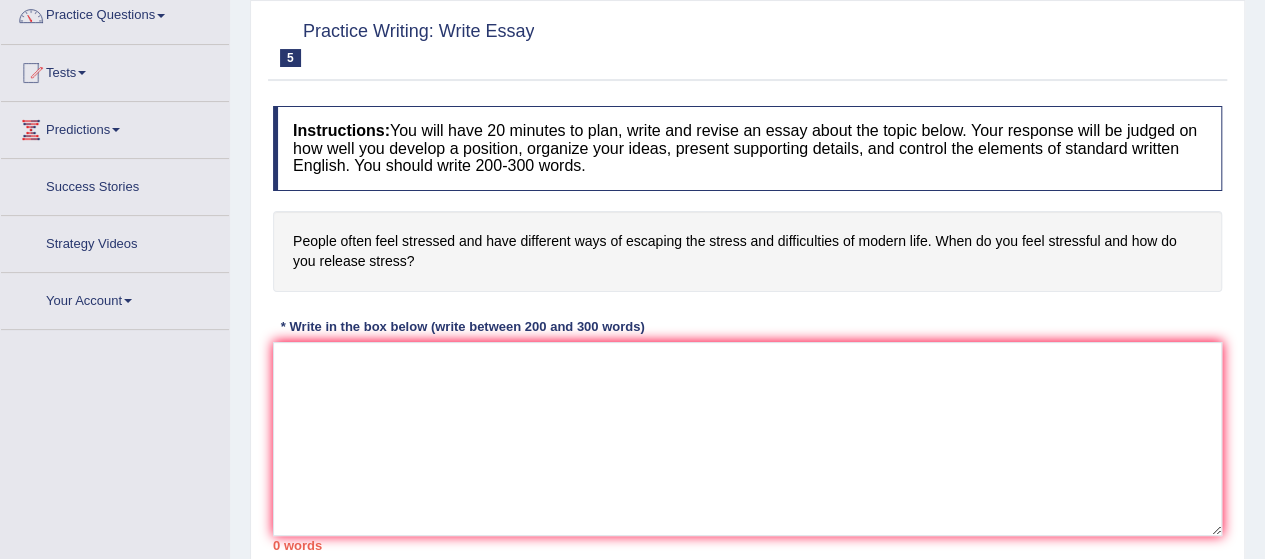 scroll, scrollTop: 179, scrollLeft: 0, axis: vertical 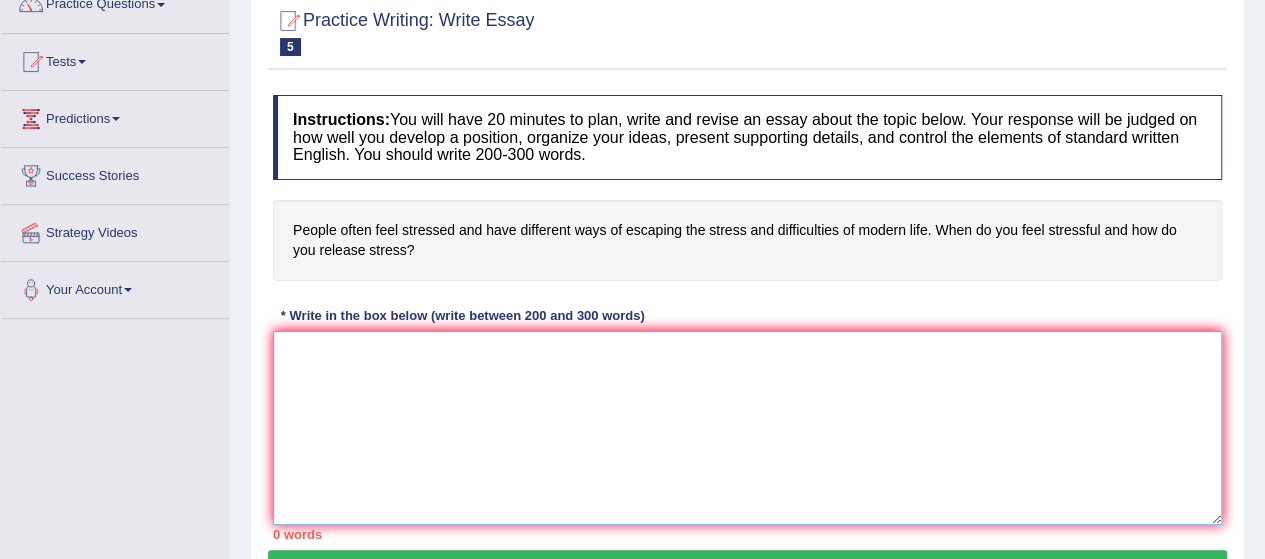 click at bounding box center (747, 428) 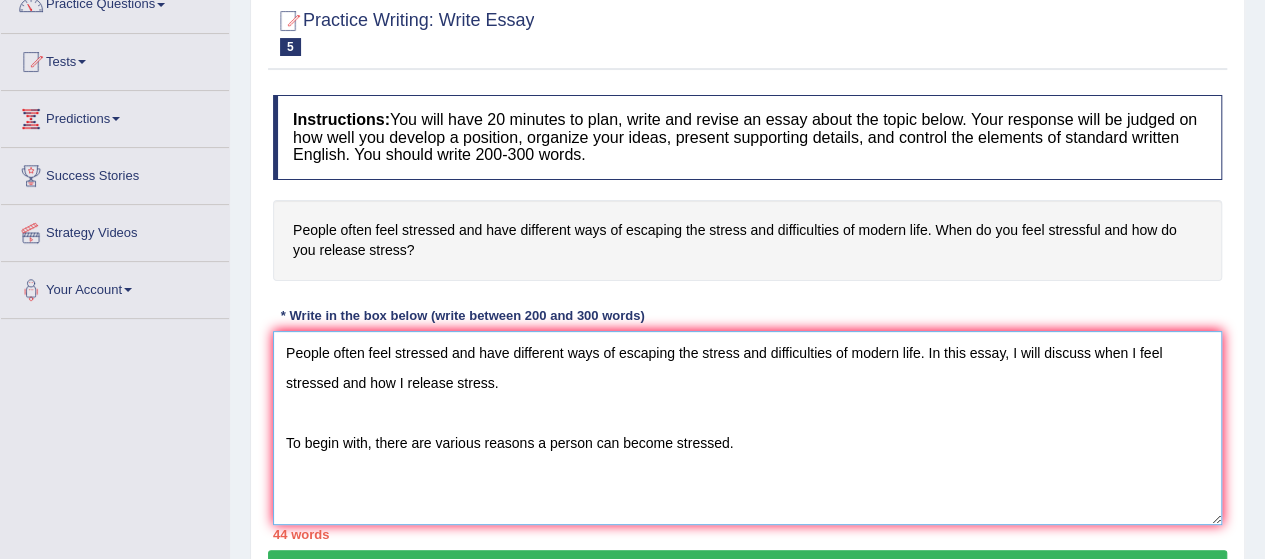 click on "People often feel stressed and have different ways of escaping the stress and difficulties of modern life. In this essay, I will discuss when I feel stressed and how I release stress.
To begin with, there are various reasons a person can become stressed." at bounding box center (747, 428) 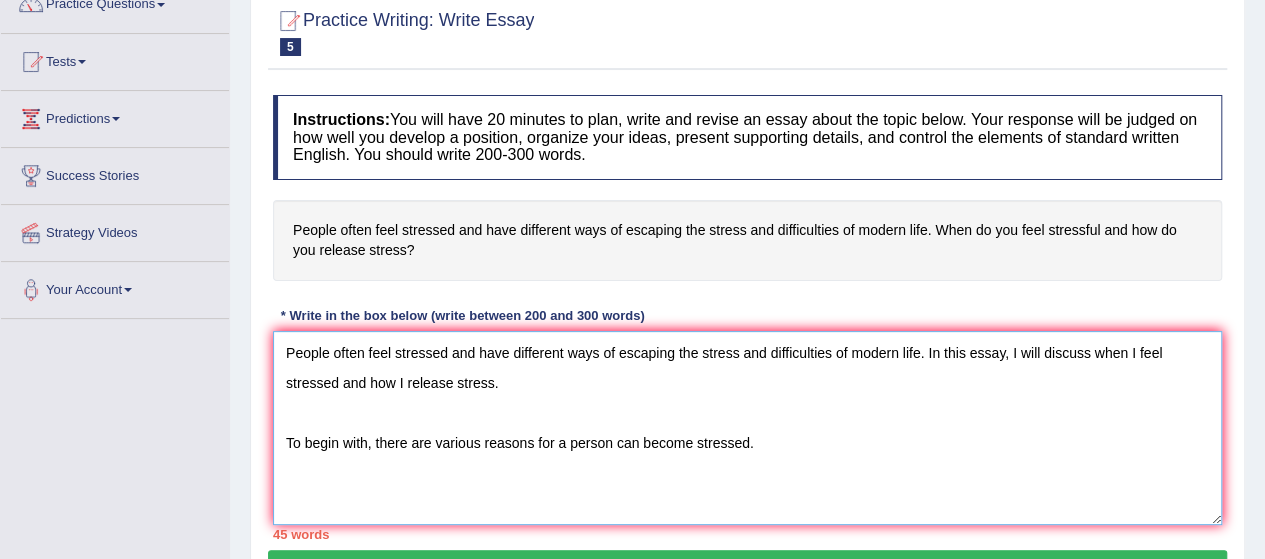 click on "People often feel stressed and have different ways of escaping the stress and difficulties of modern life. In this essay, I will discuss when I feel stressed and how I release stress.
To begin with, there are various reasons for a person can become stressed." at bounding box center [747, 428] 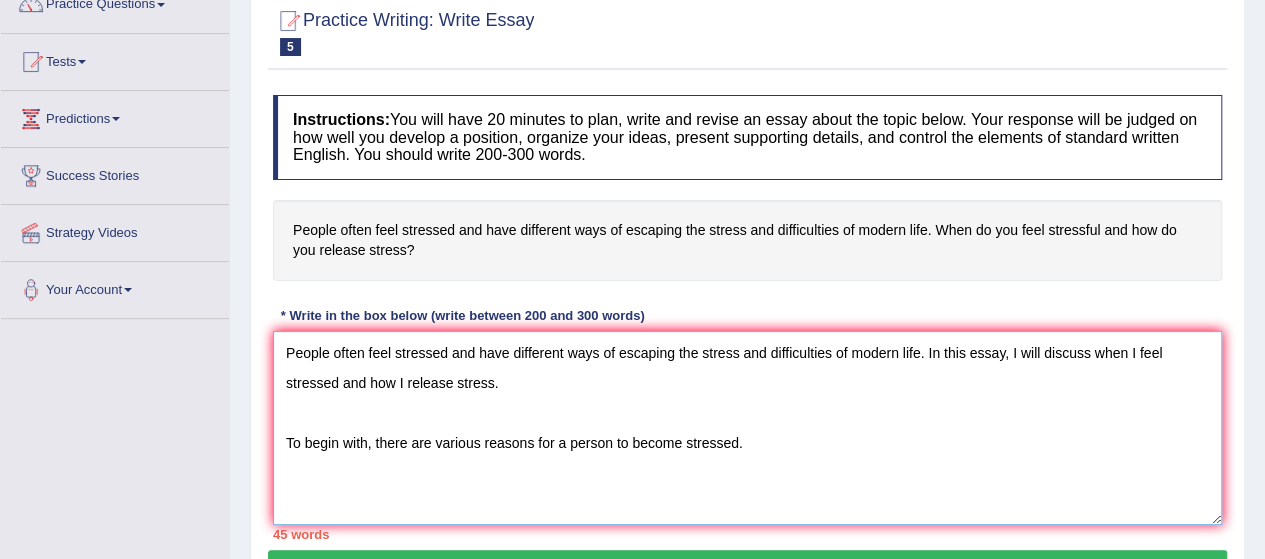 click on "People often feel stressed and have different ways of escaping the stress and difficulties of modern life. In this essay, I will discuss when I feel stressed and how I release stress.
To begin with, there are various reasons for a person to become stressed." at bounding box center [747, 428] 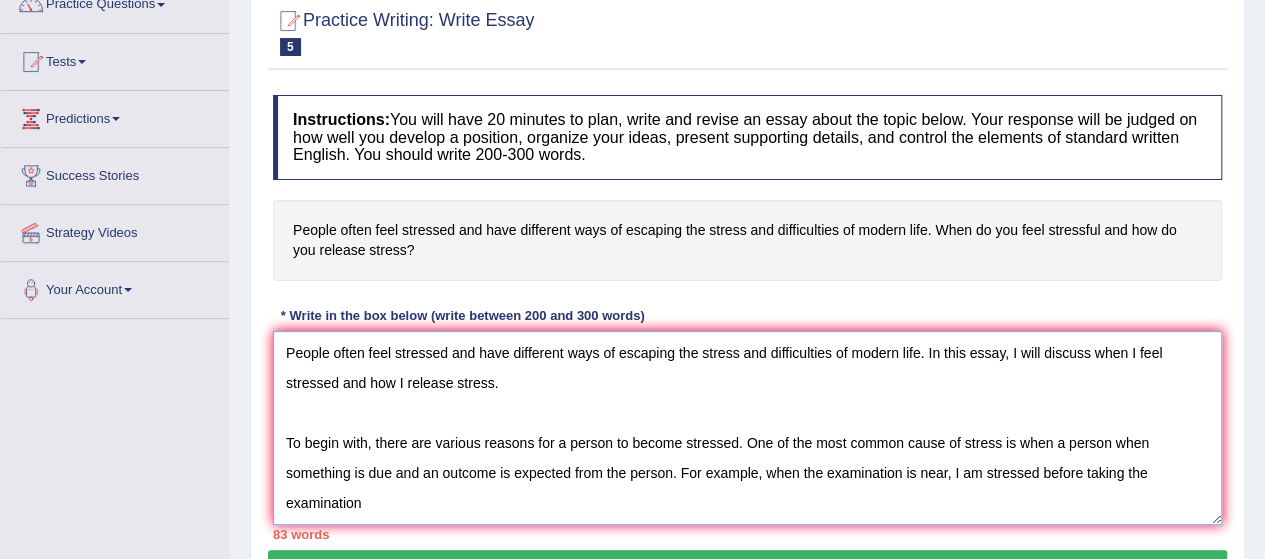 drag, startPoint x: 428, startPoint y: 467, endPoint x: 567, endPoint y: 474, distance: 139.17615 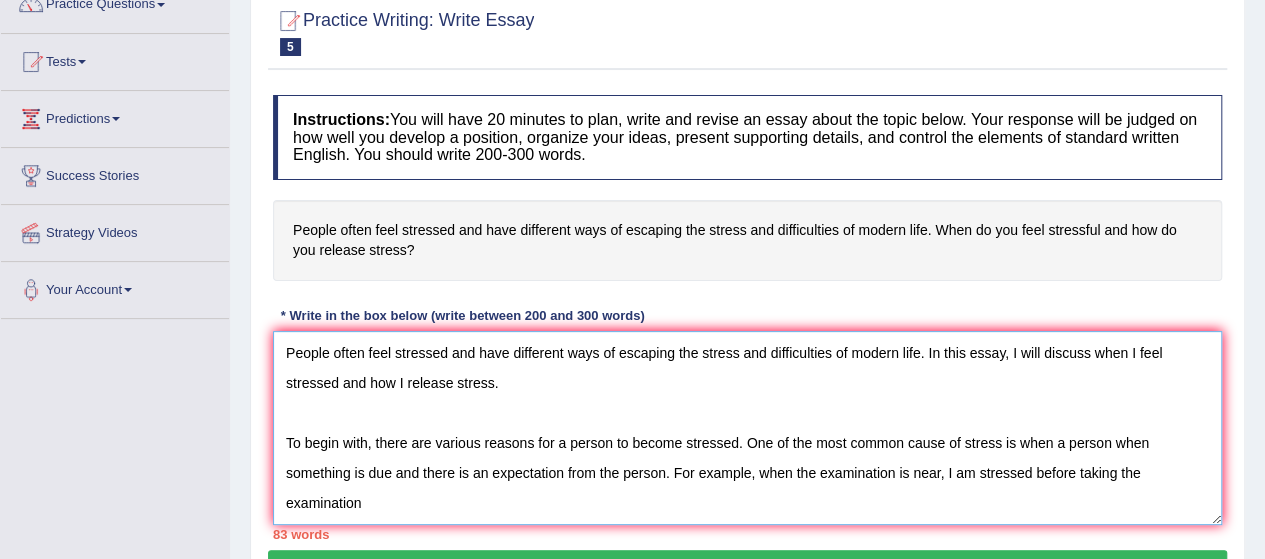 click on "People often feel stressed and have different ways of escaping the stress and difficulties of modern life. In this essay, I will discuss when I feel stressed and how I release stress.
To begin with, there are various reasons for a person to become stressed. One of the most common cause of stress is when a person when something is due and there is an expectation from the person. For example, when the examination is near, I am stressed before taking the examination" at bounding box center (747, 428) 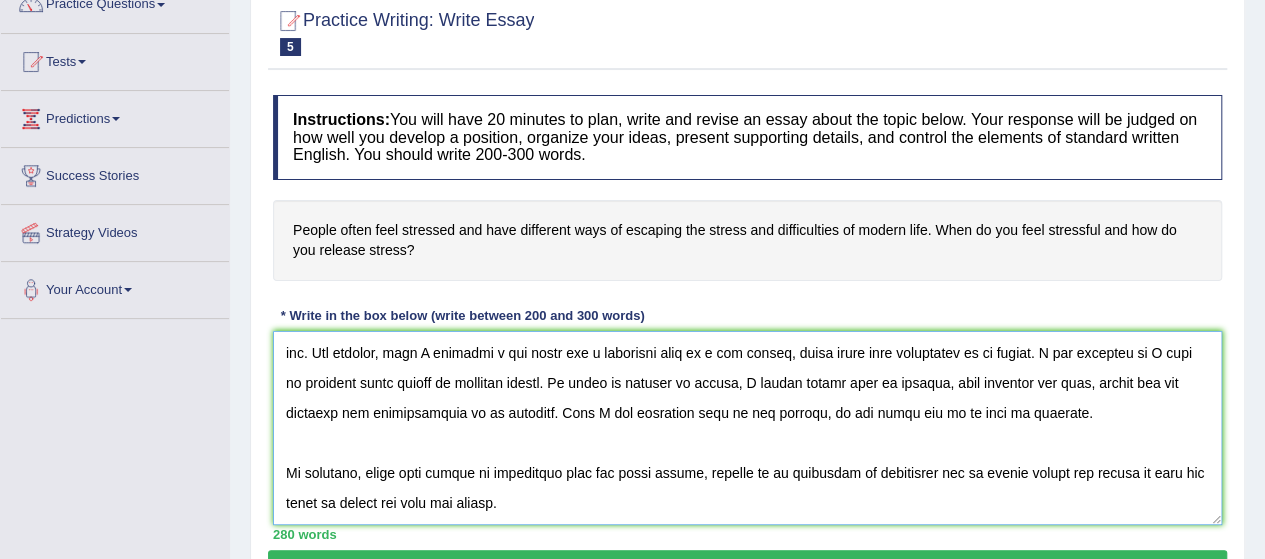 scroll, scrollTop: 300, scrollLeft: 0, axis: vertical 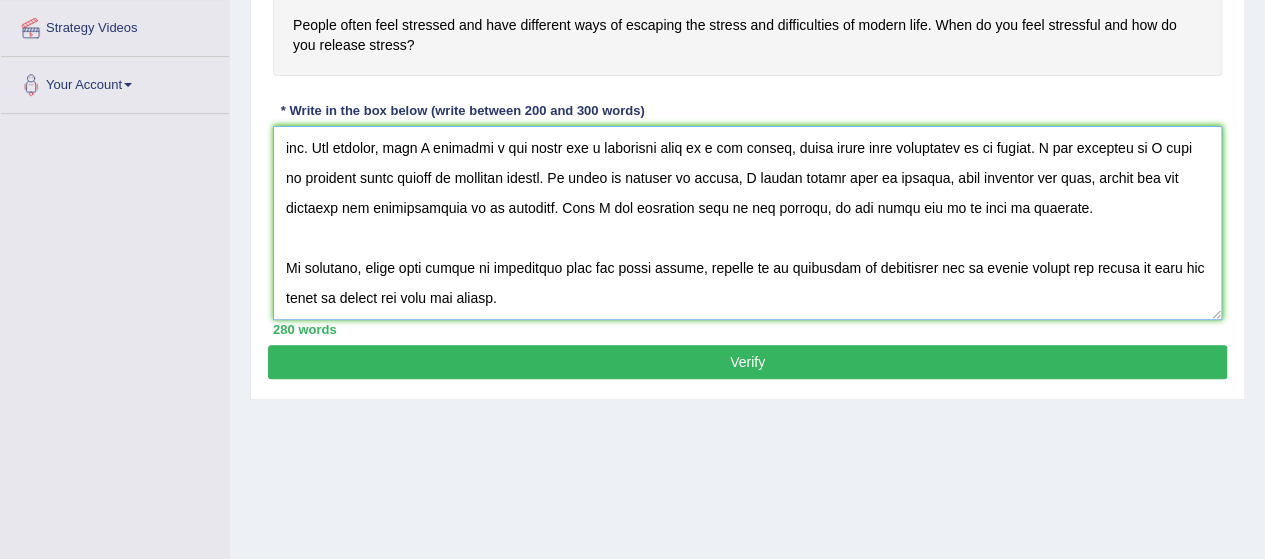 type on "People often feel stressed and have different ways of escaping the stress and difficulties of modern life. In this essay, I will discuss when I feel stressed and how I release stress.
To begin with, there are various reasons for a person to become stressed. One of the most common cause of stress is when a person when something is due and there is an expectation from the person. For example, when the examination is near, I am stressed before taking the examination as I know I am expected to not only pass but pass with excellent marks. The presure to achieve this causes alot of stress. In order ti release the stress, I plan my study plan in advance and ensure I am a hunderd percentage ready for the exam and give my best when taking the exam.
To add on, stress is common when the burden of a decision is put on you, and the decision you make will affect your life and the people around you. For example, when I received a job offer for a different role in a new region, which would mean relocation of my family..." 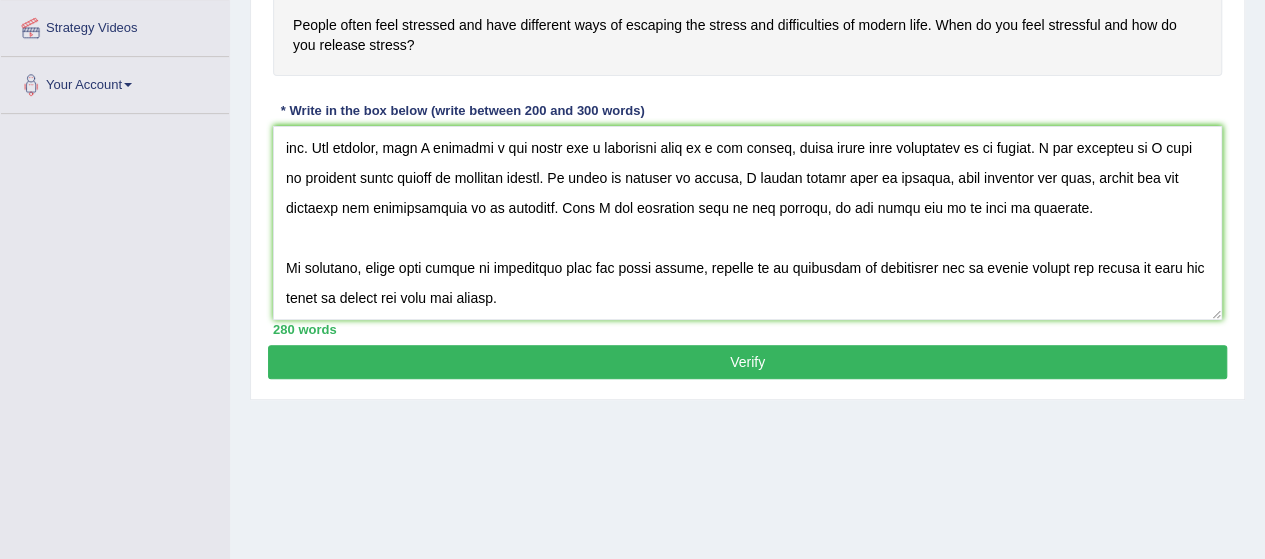 click on "Verify" at bounding box center (747, 362) 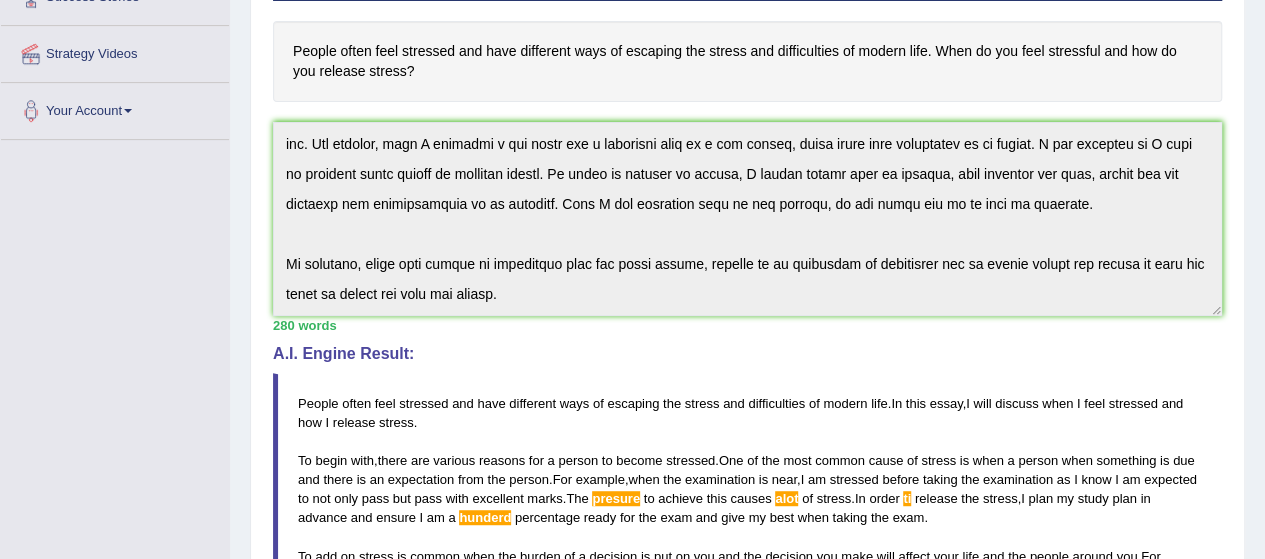 scroll, scrollTop: 0, scrollLeft: 0, axis: both 